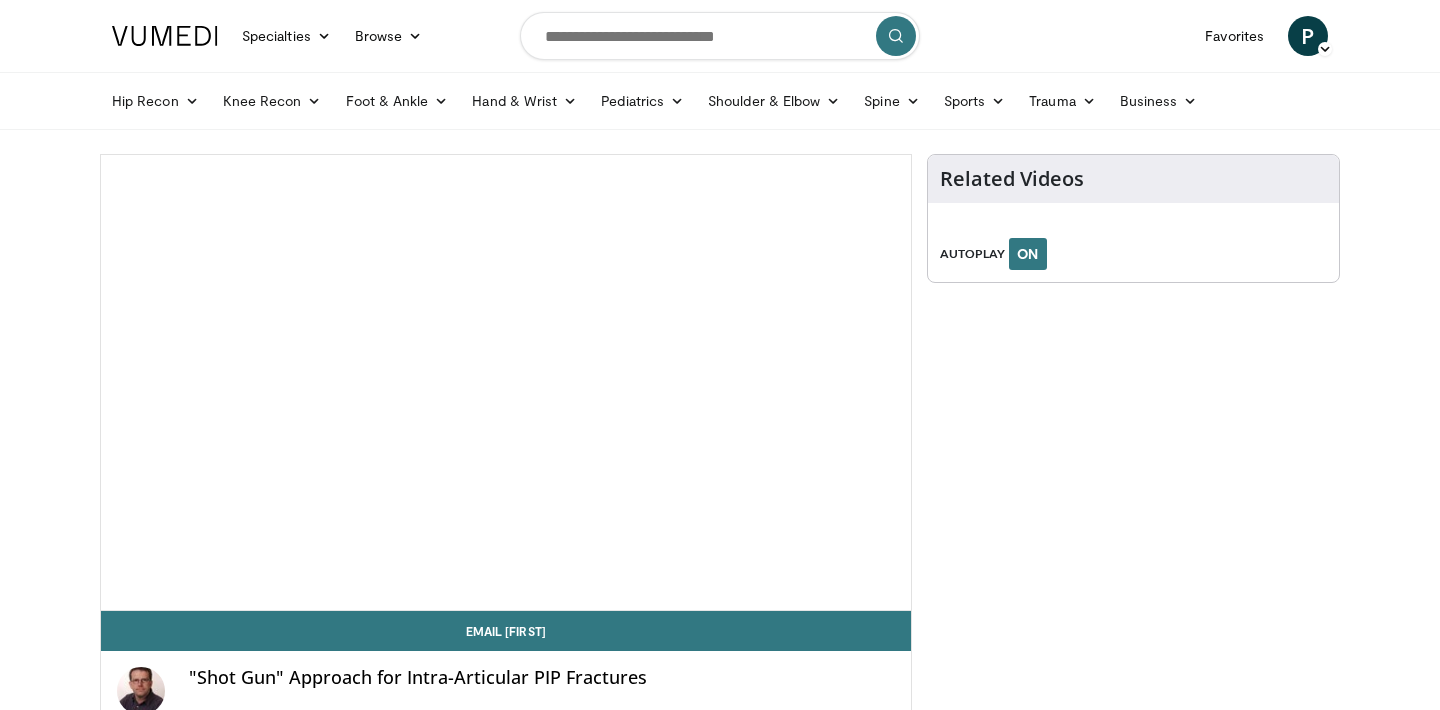 scroll, scrollTop: 0, scrollLeft: 0, axis: both 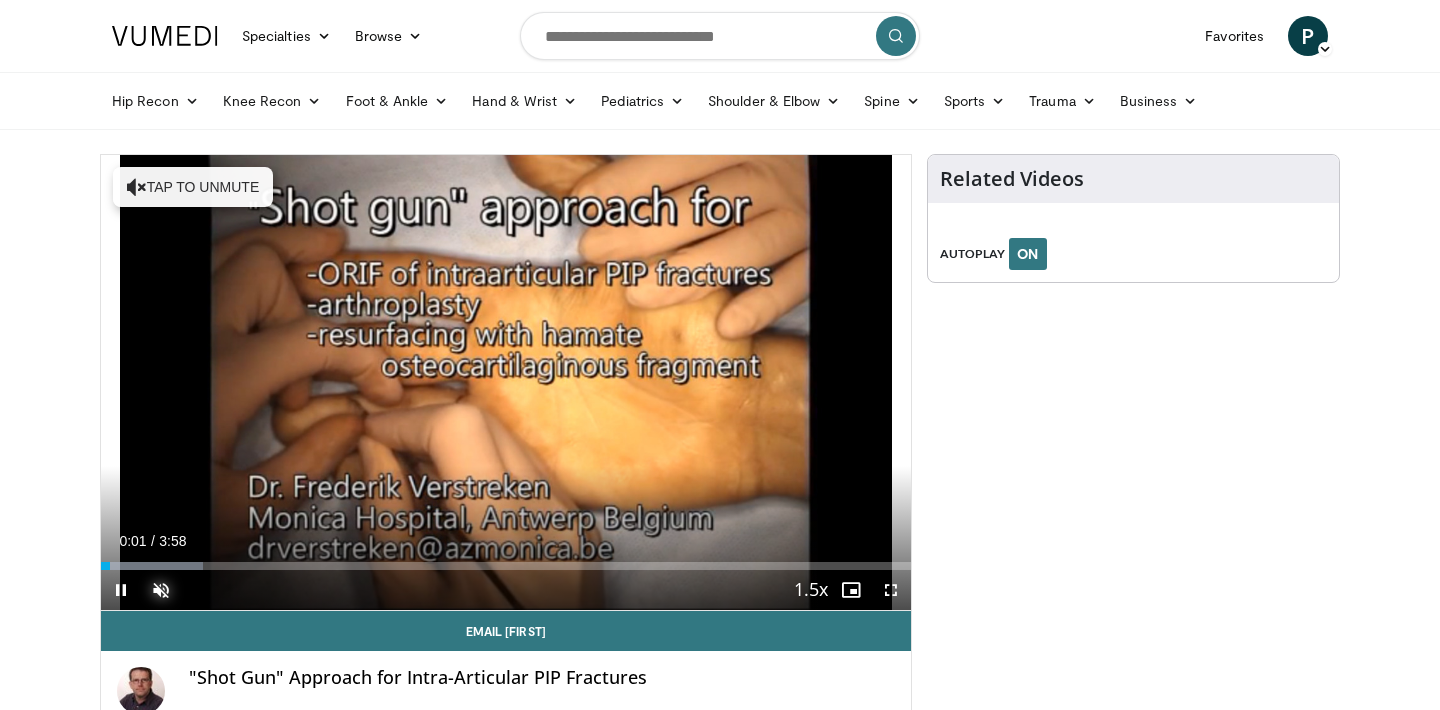 click at bounding box center [161, 590] 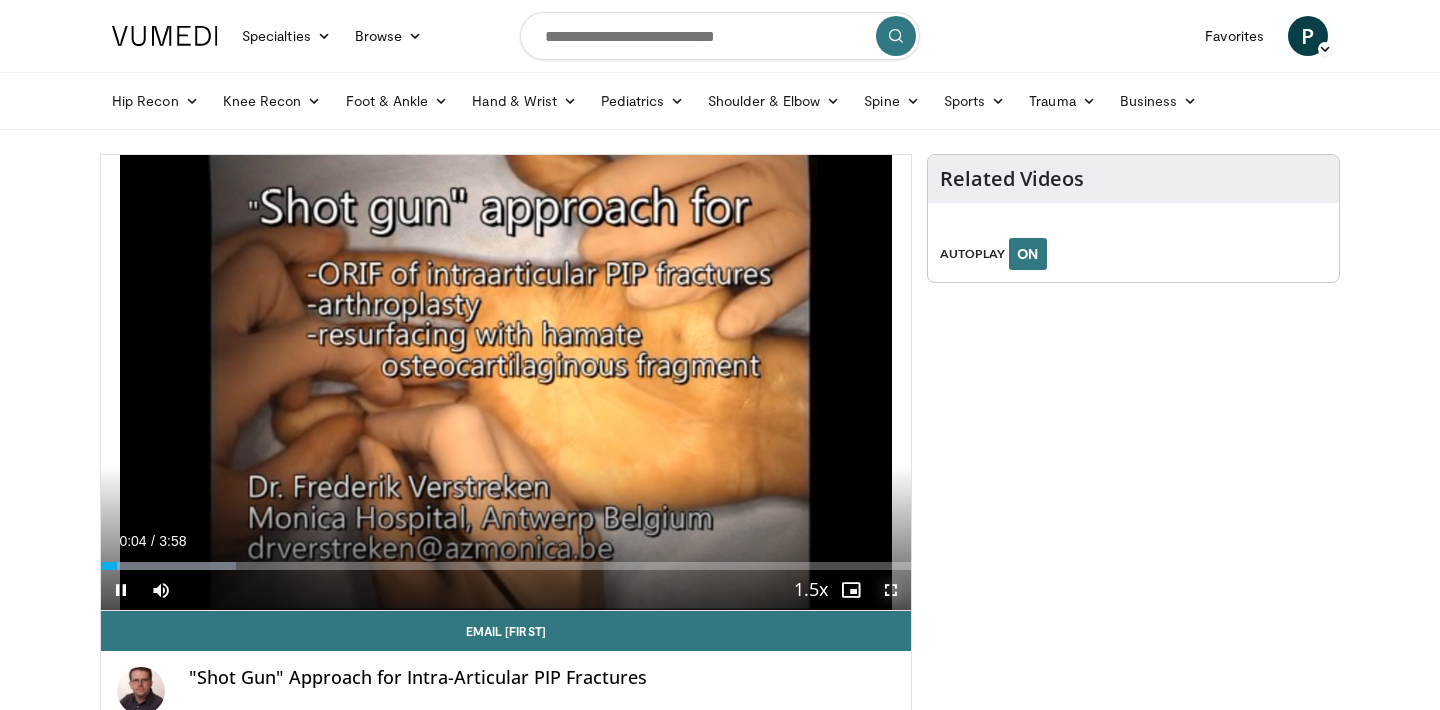 click at bounding box center [891, 590] 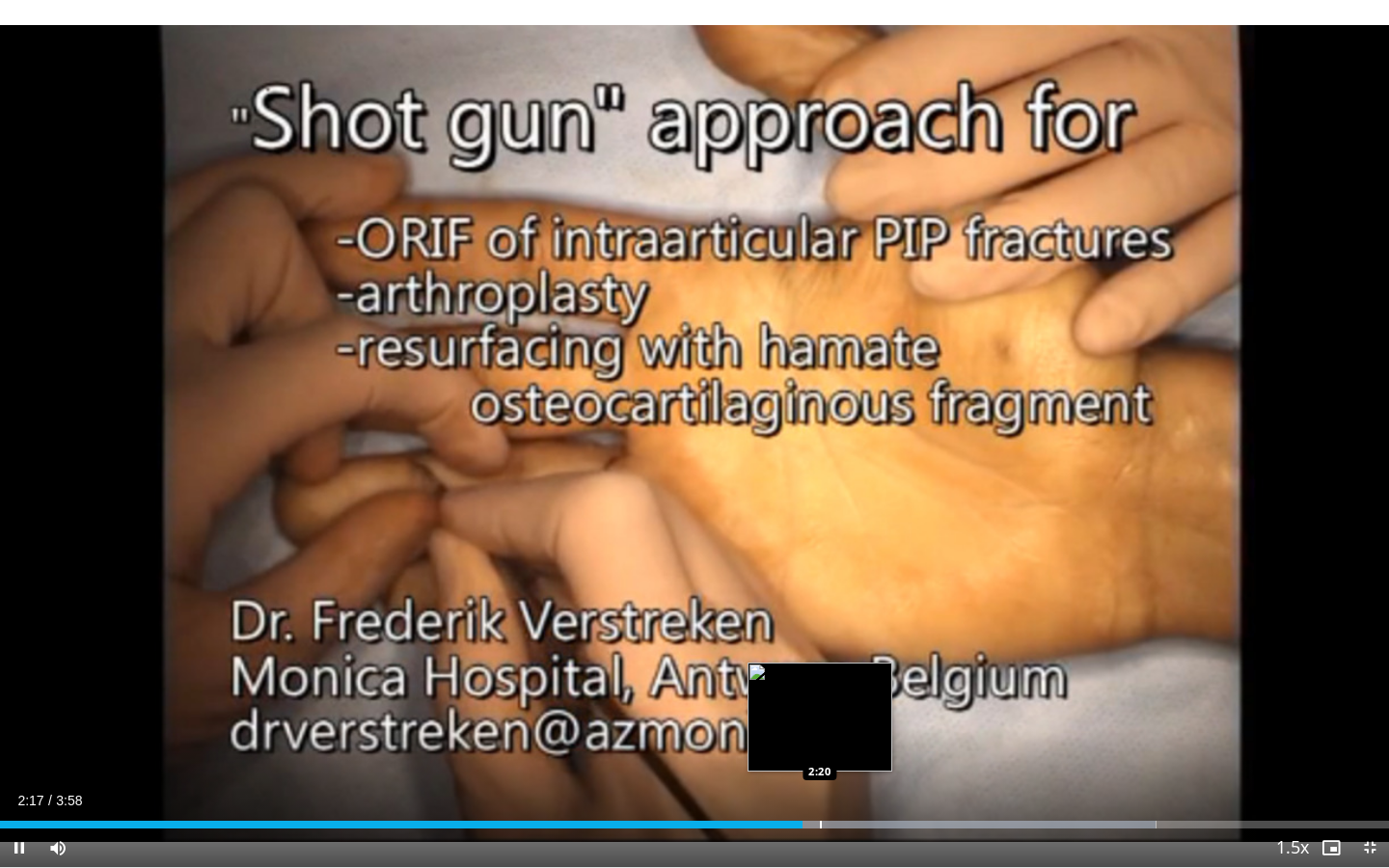 click at bounding box center [821, 825] 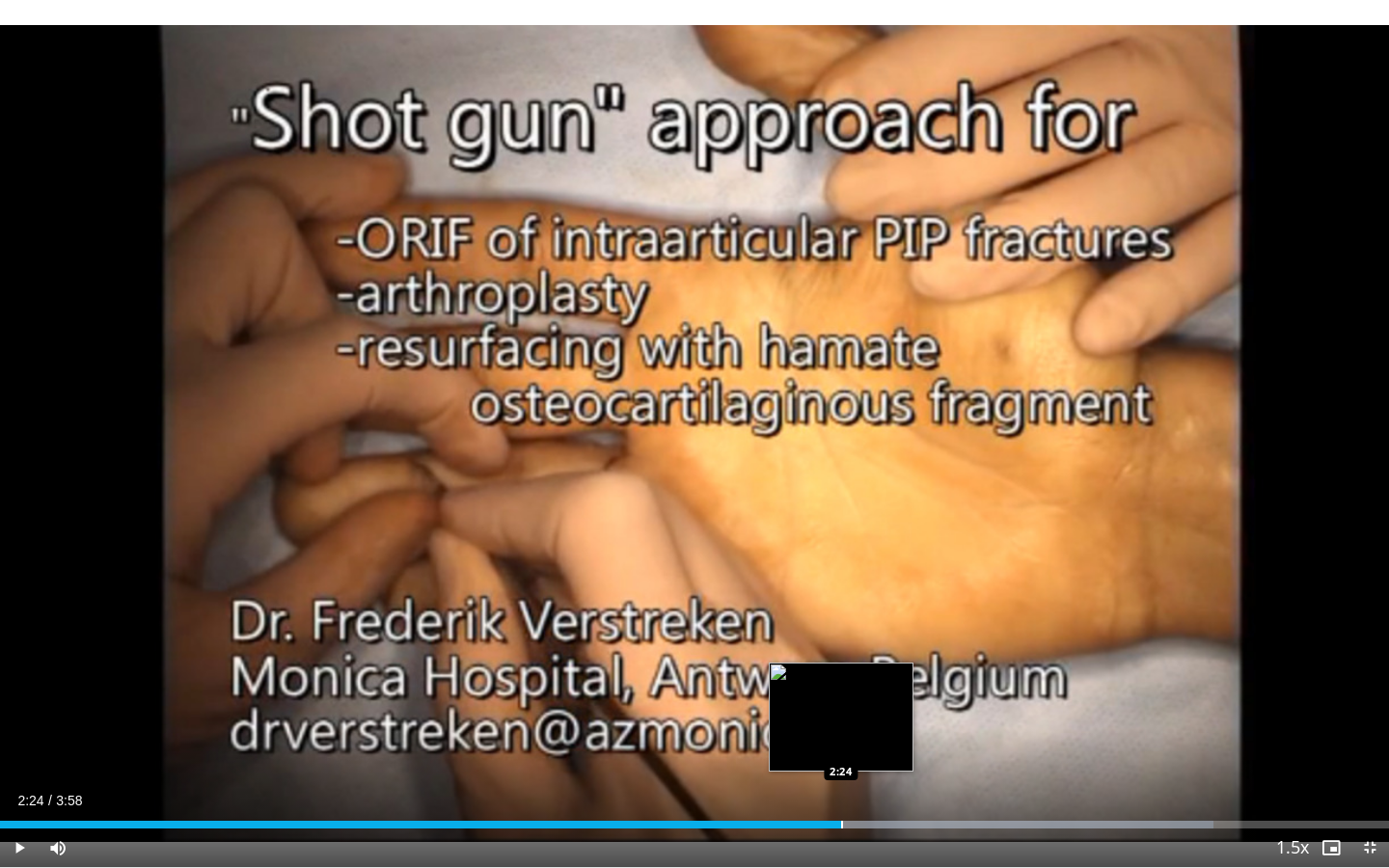 click at bounding box center (842, 825) 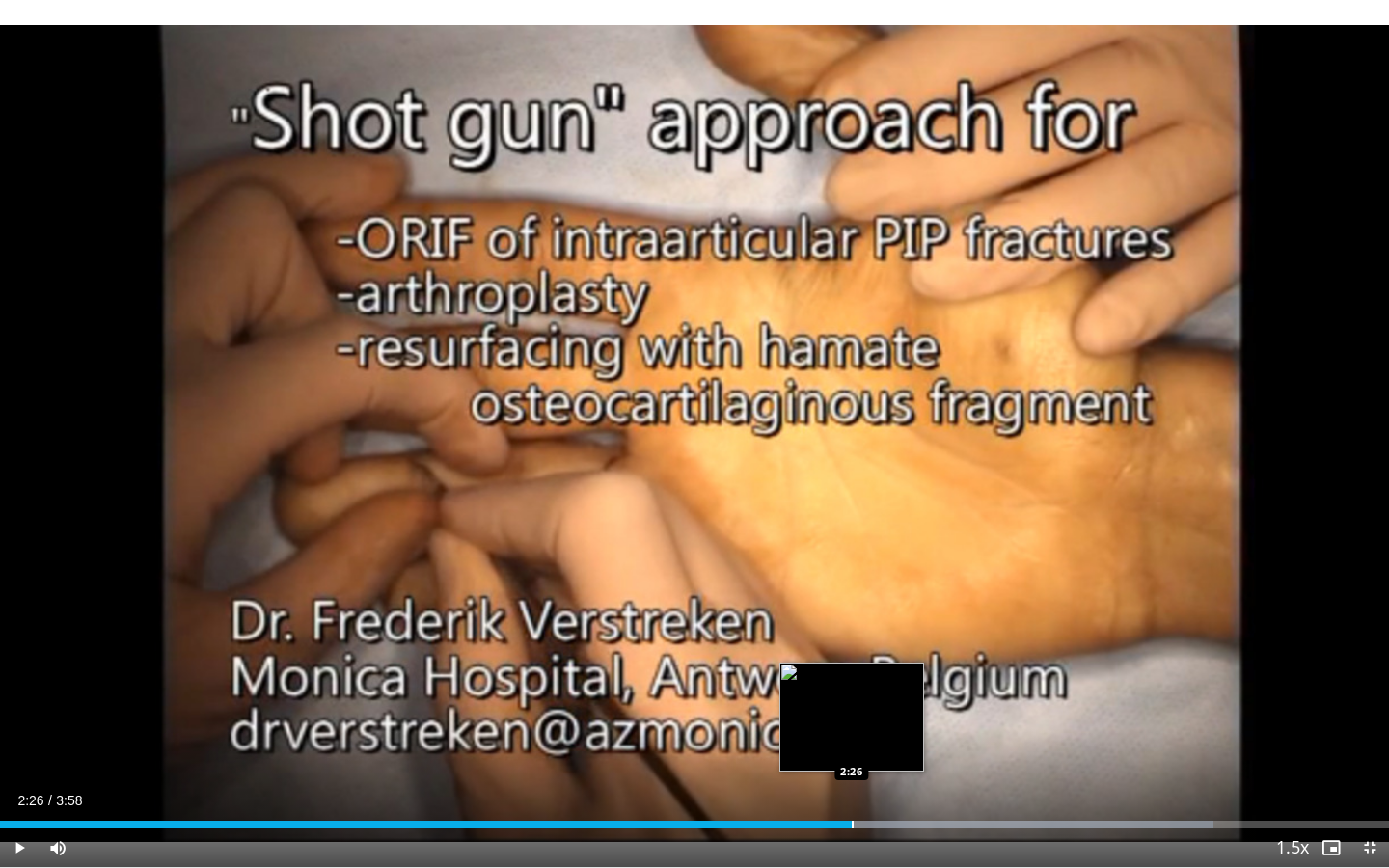 click on "Loaded :  87.39% 2:26 2:26" at bounding box center (694, 819) 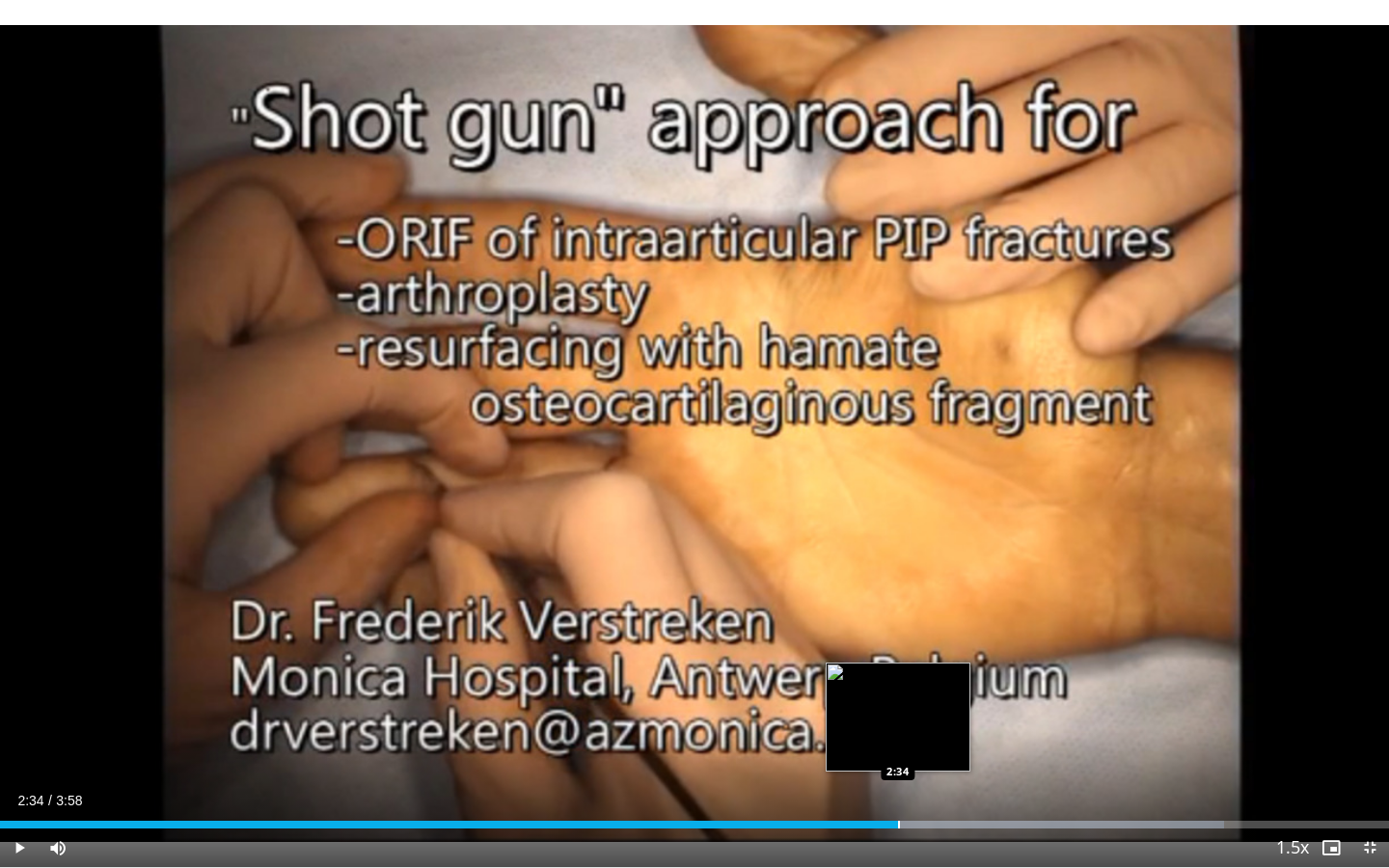 click on "Loaded :  88.13% 2:30 2:34" at bounding box center (694, 819) 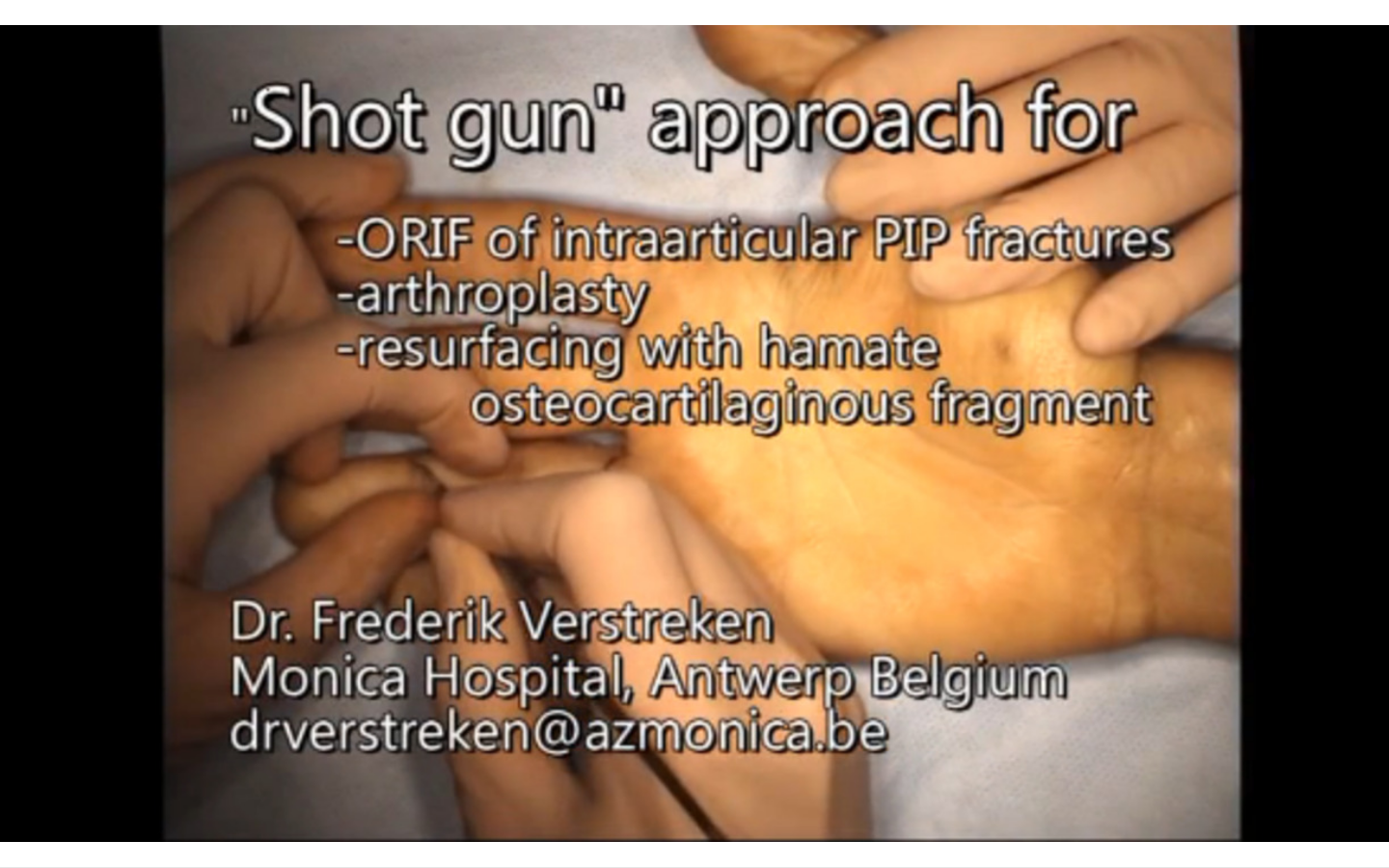 click on "Loaded :  91.56% 2:35 2:34" at bounding box center (694, 857) 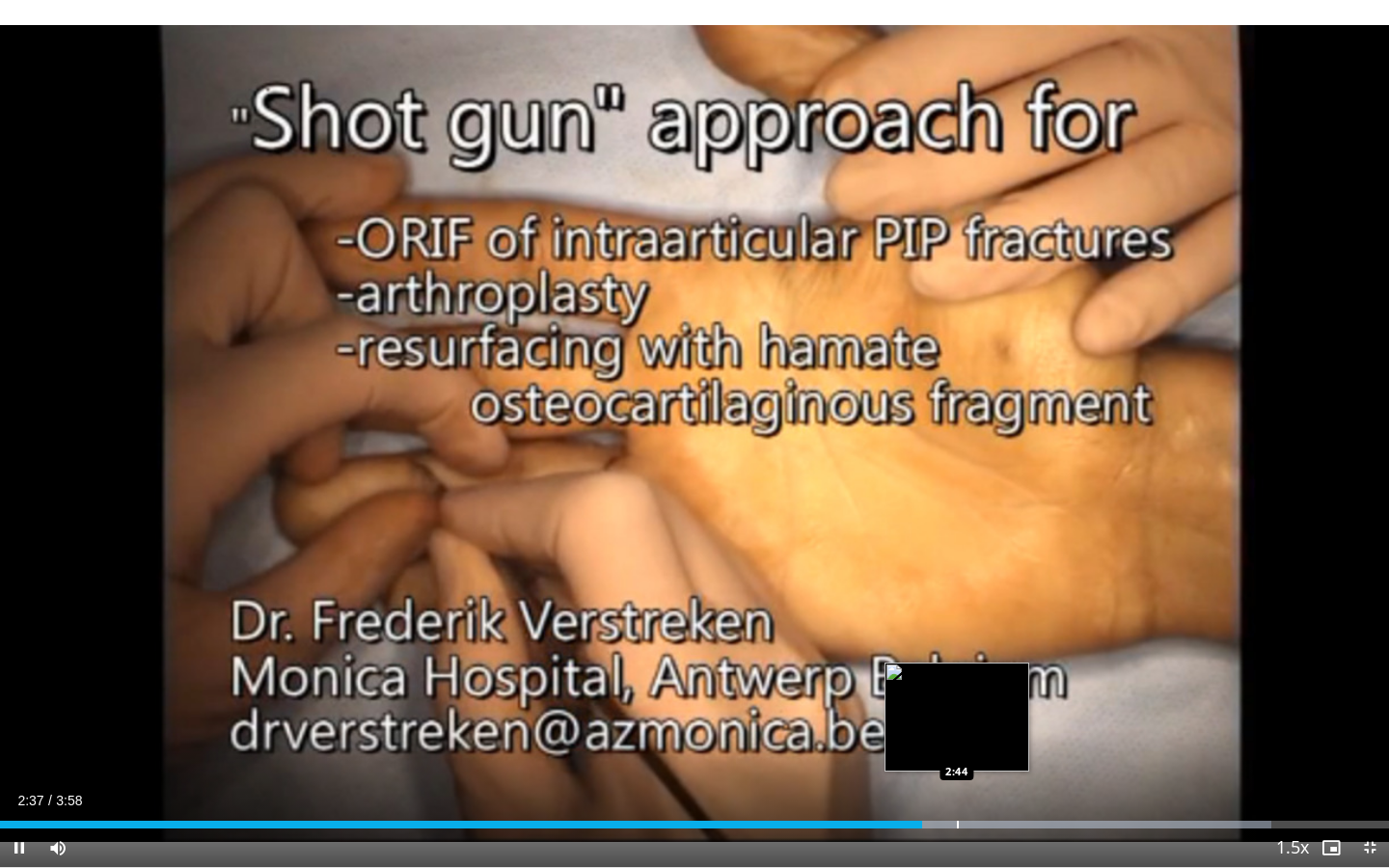 click on "Loaded :  91.56% 2:38 2:44" at bounding box center [694, 819] 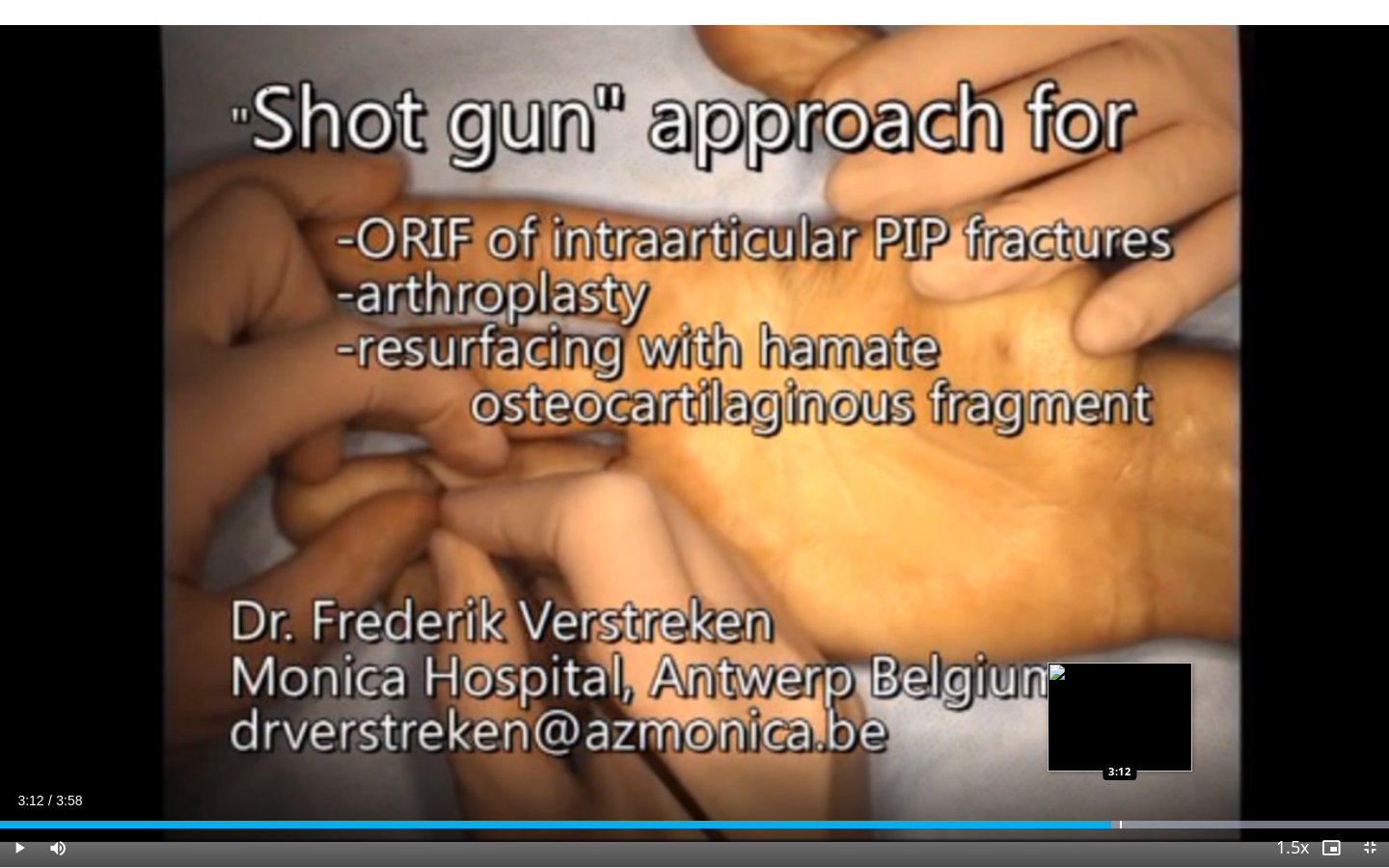 click at bounding box center [1121, 825] 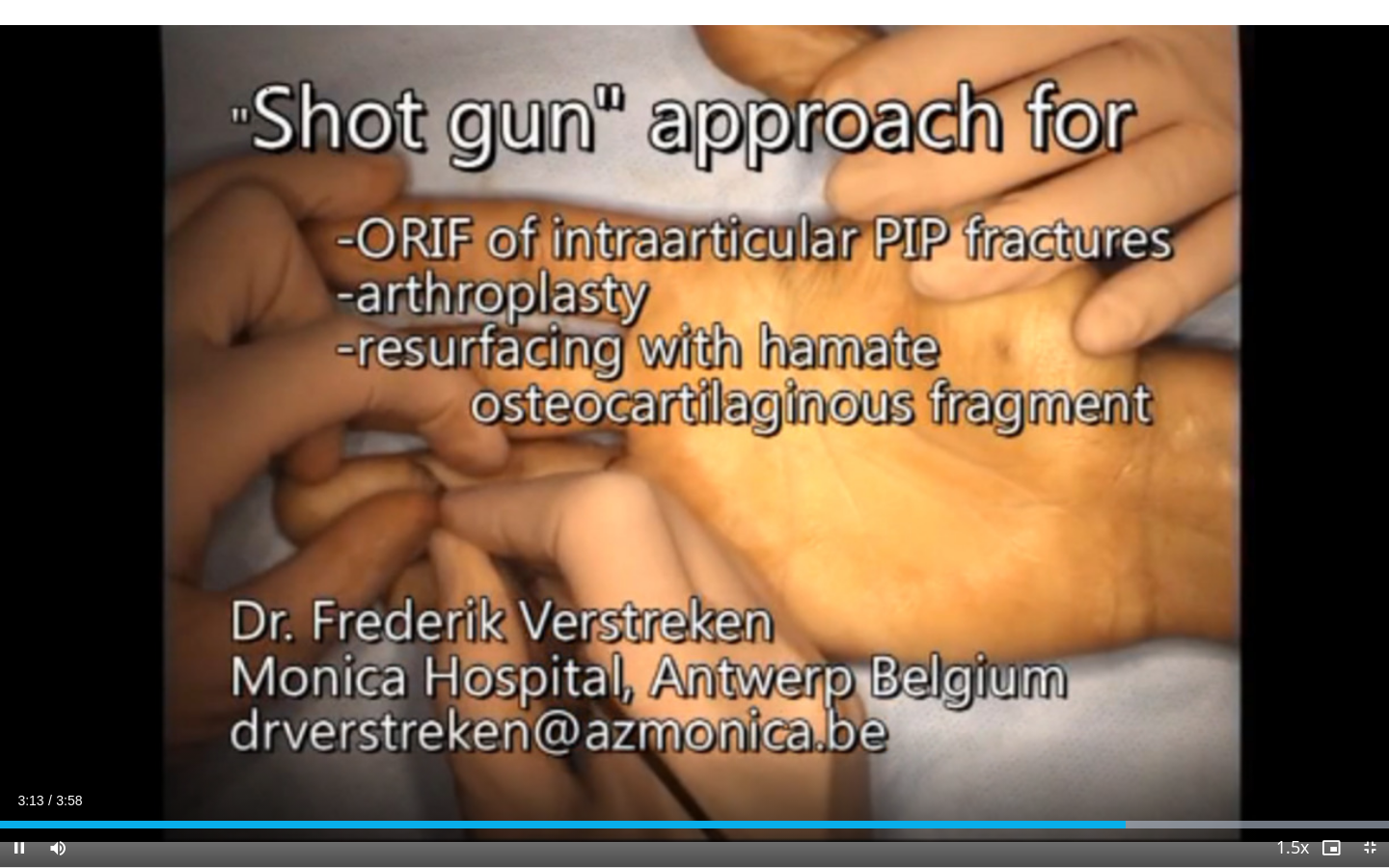 click on "Current Time  3:13 / Duration  3:58 Pause Skip Backward Skip Forward Mute 81% Loaded :  100.00% 3:13 3:11 Stream Type  LIVE Seek to live, currently behind live LIVE   1.5x Playback Rate 0.5x 0.75x 1x 1.25x 1.5x , selected 1.75x 2x Chapters Chapters Descriptions descriptions off , selected Captions captions settings , opens captions settings dialog captions off , selected Audio Track en (Main) , selected Exit Fullscreen Enable picture-in-picture mode" at bounding box center [694, 848] 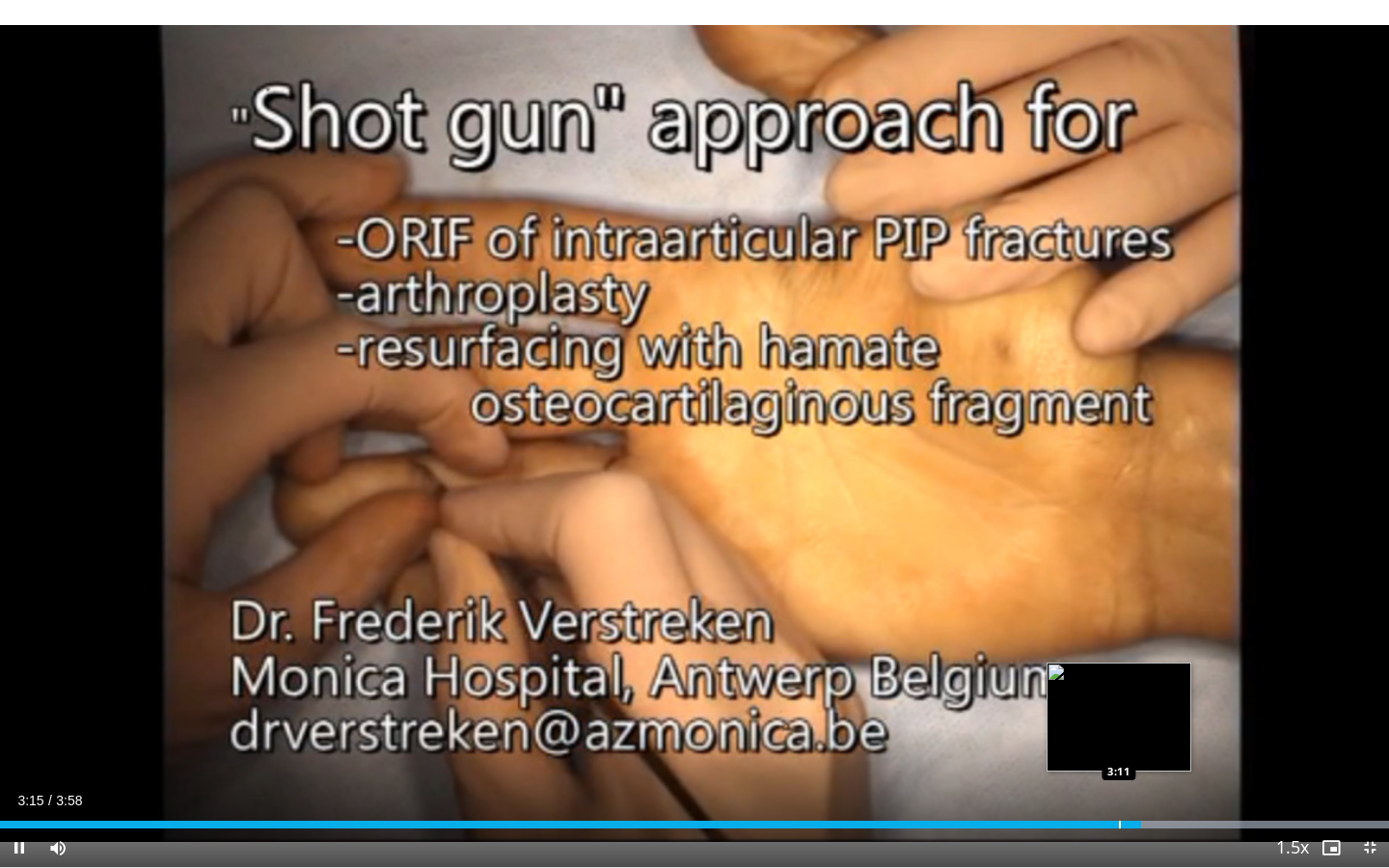 click on "Loaded :  100.00% 3:15 3:11" at bounding box center [694, 819] 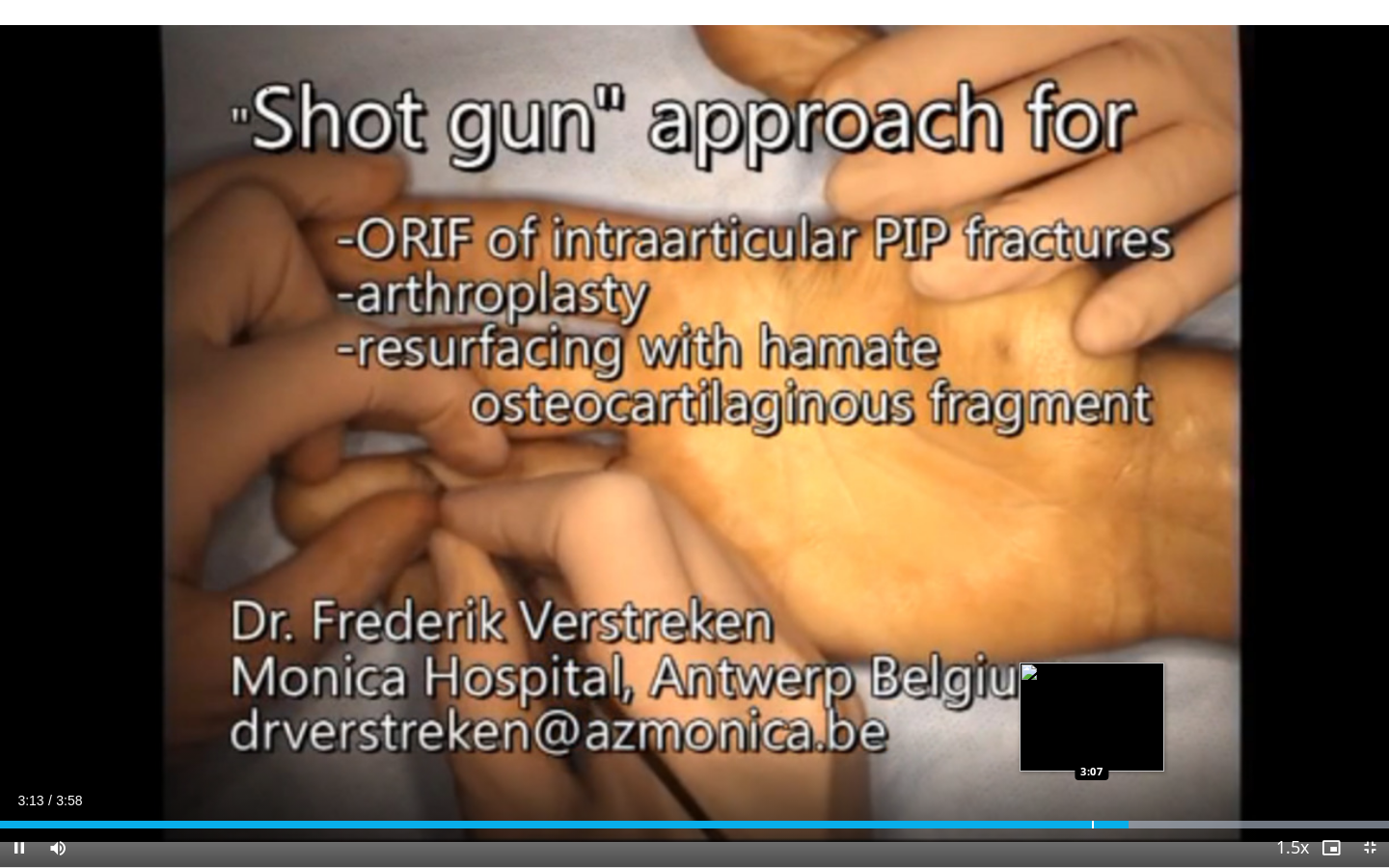 click on "Loaded :  100.00% 3:13 3:07" at bounding box center (694, 819) 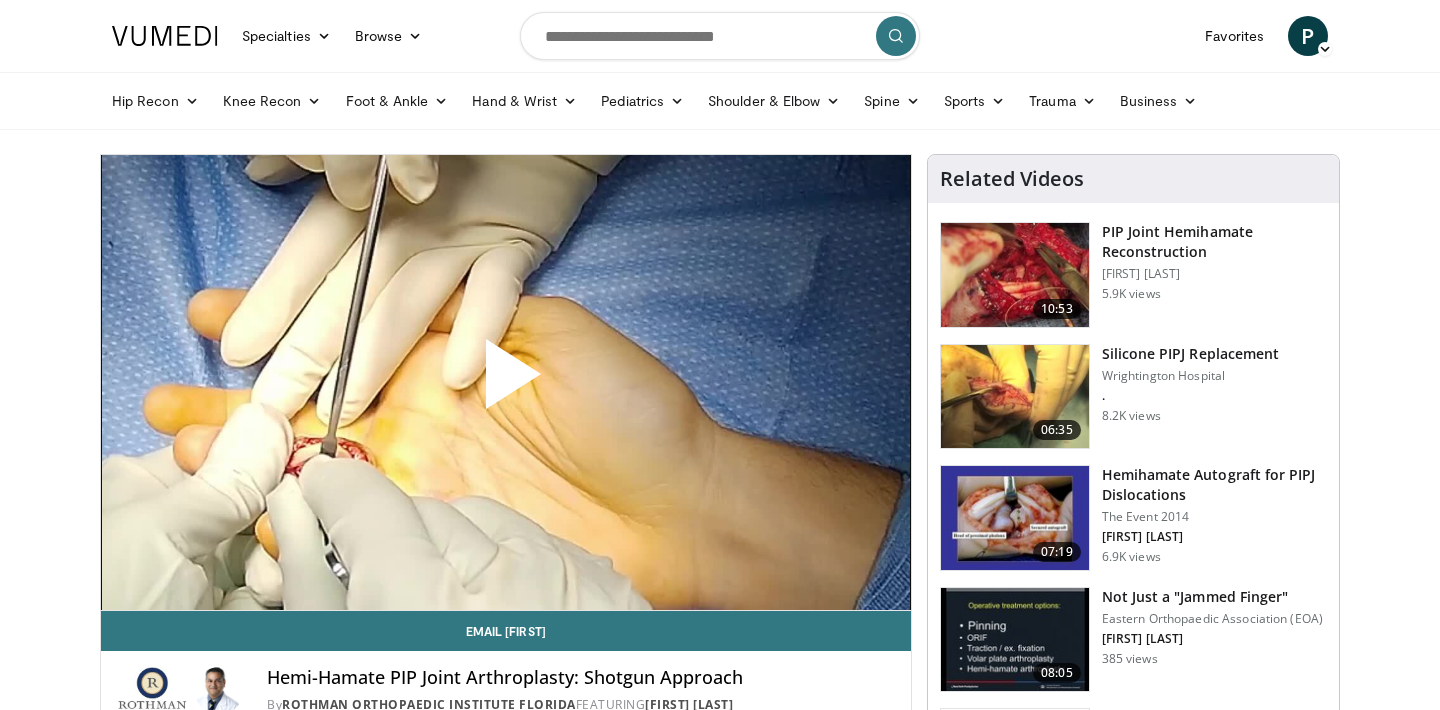scroll, scrollTop: 0, scrollLeft: 0, axis: both 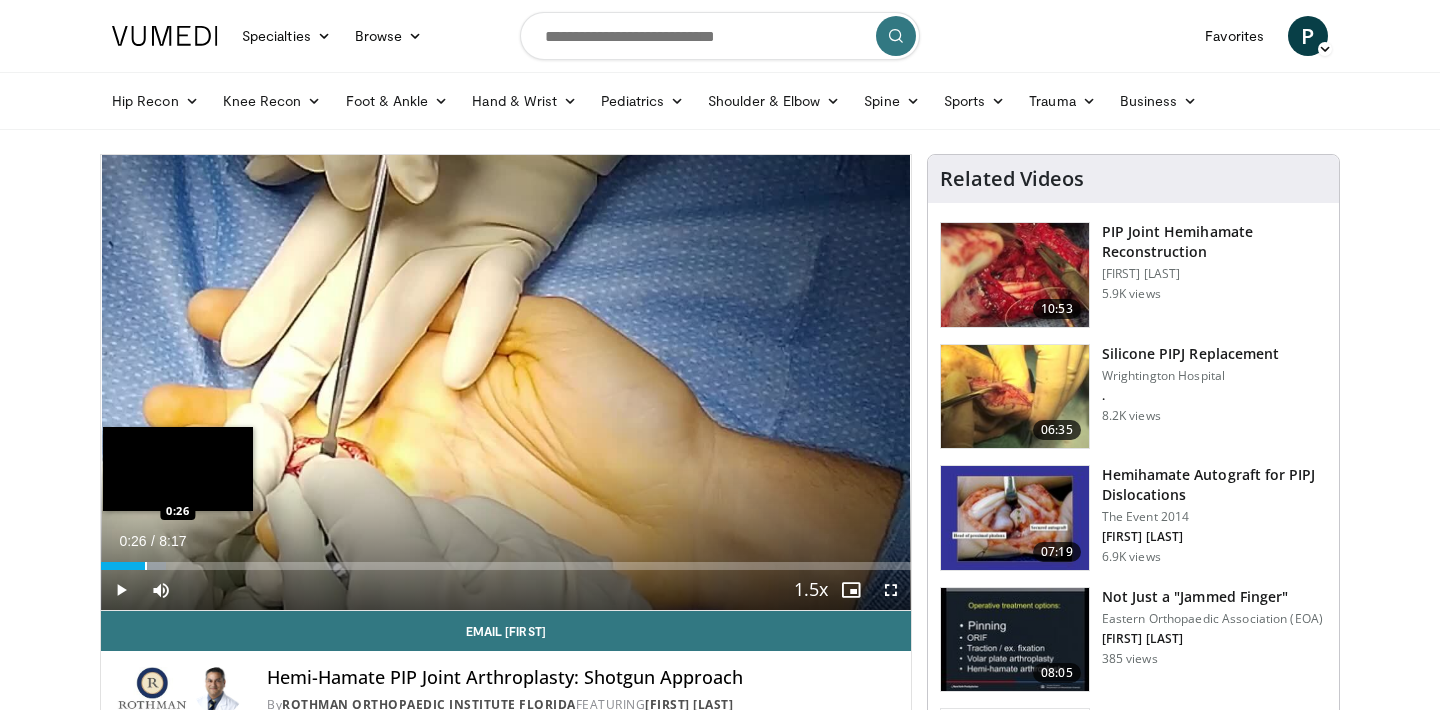 click on "Loaded :  8.02% 0:26 0:26" at bounding box center (506, 560) 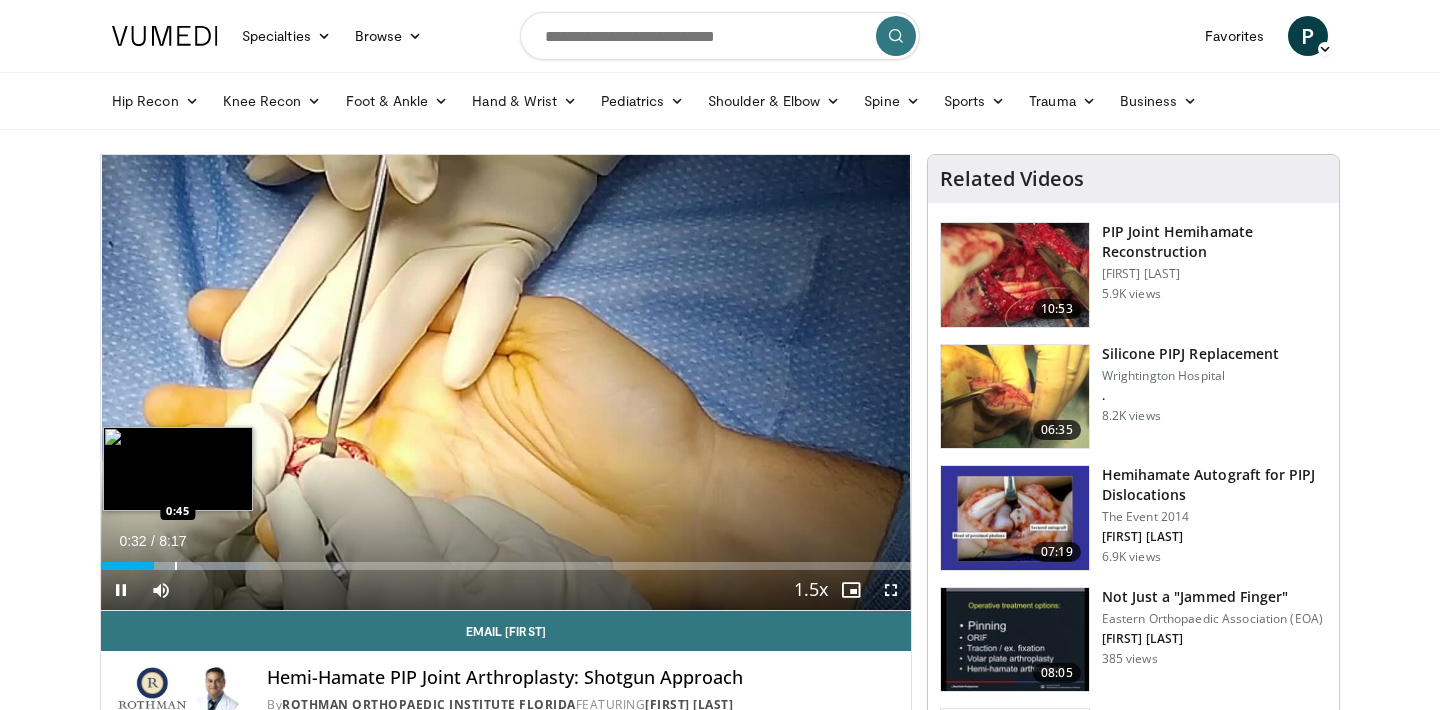 click on "Loaded :  20.08% 0:32 0:45" at bounding box center (506, 560) 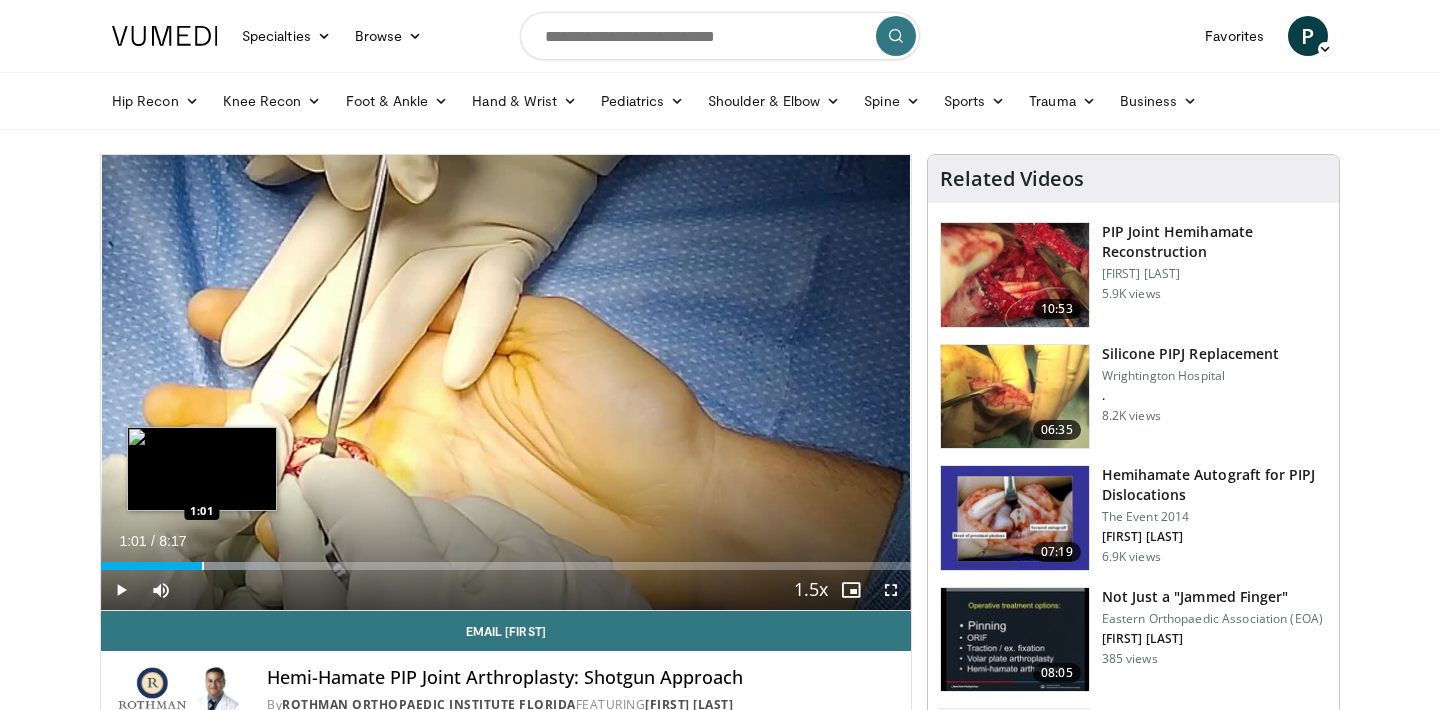click on "Loaded :  22.09% 1:01 1:01" at bounding box center [506, 560] 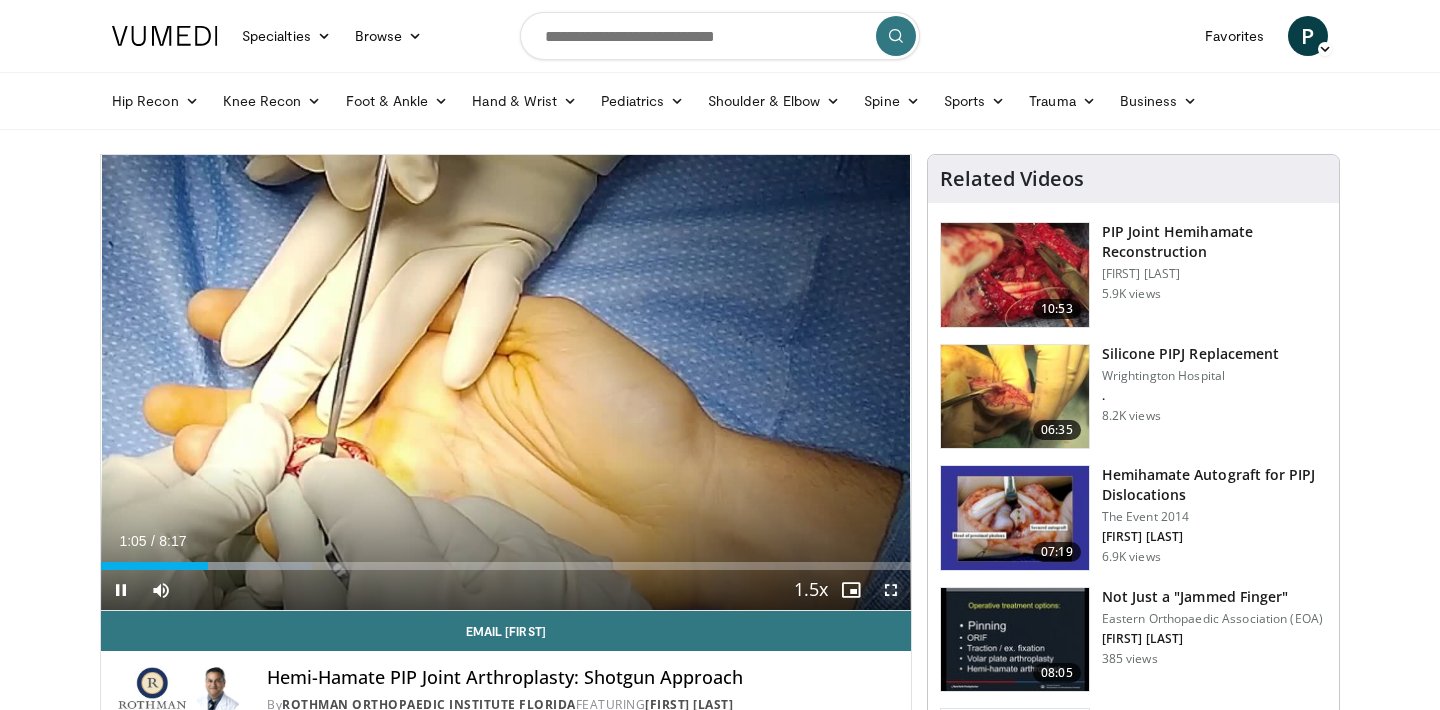 click at bounding box center [891, 590] 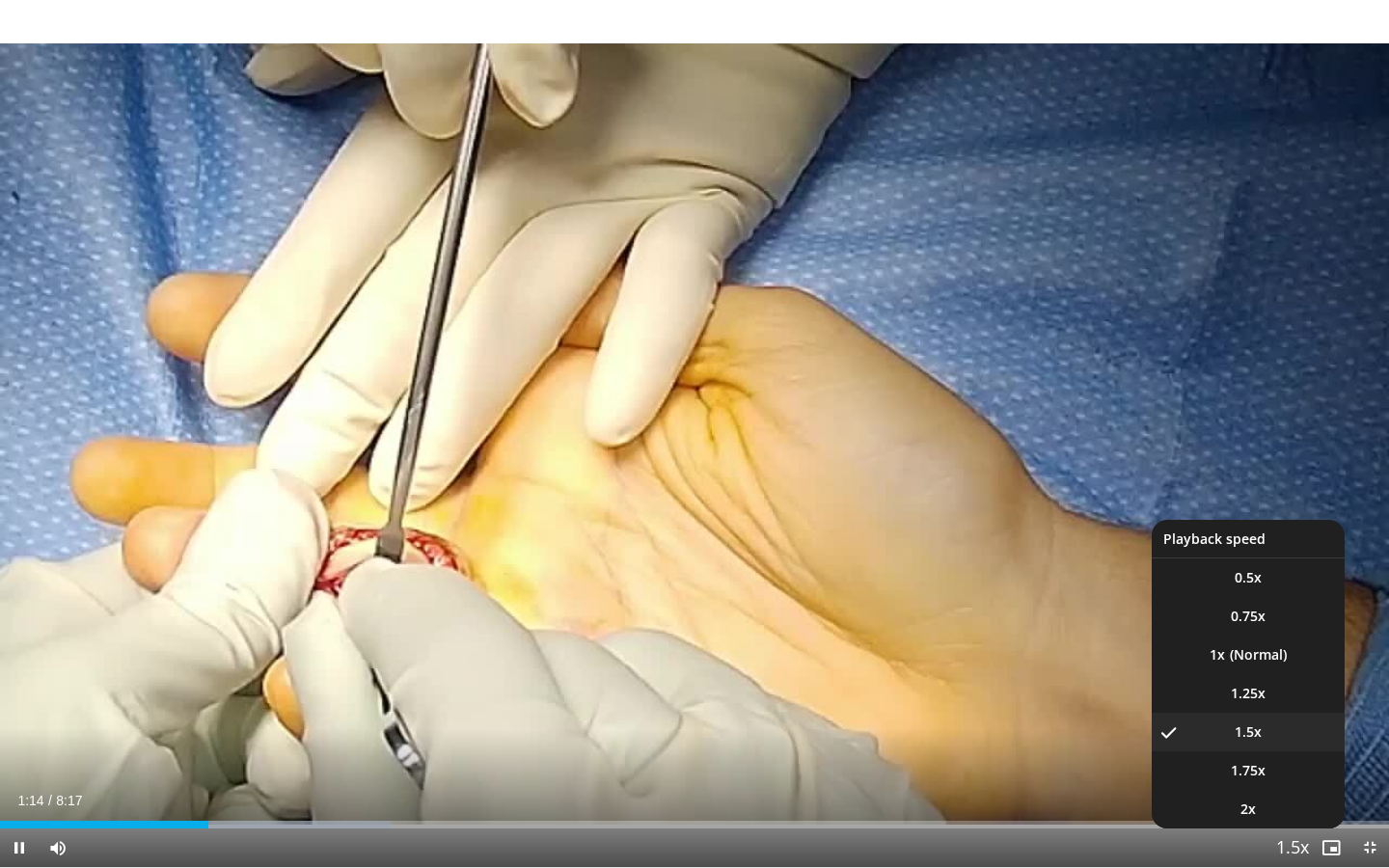 click at bounding box center [1293, 849] 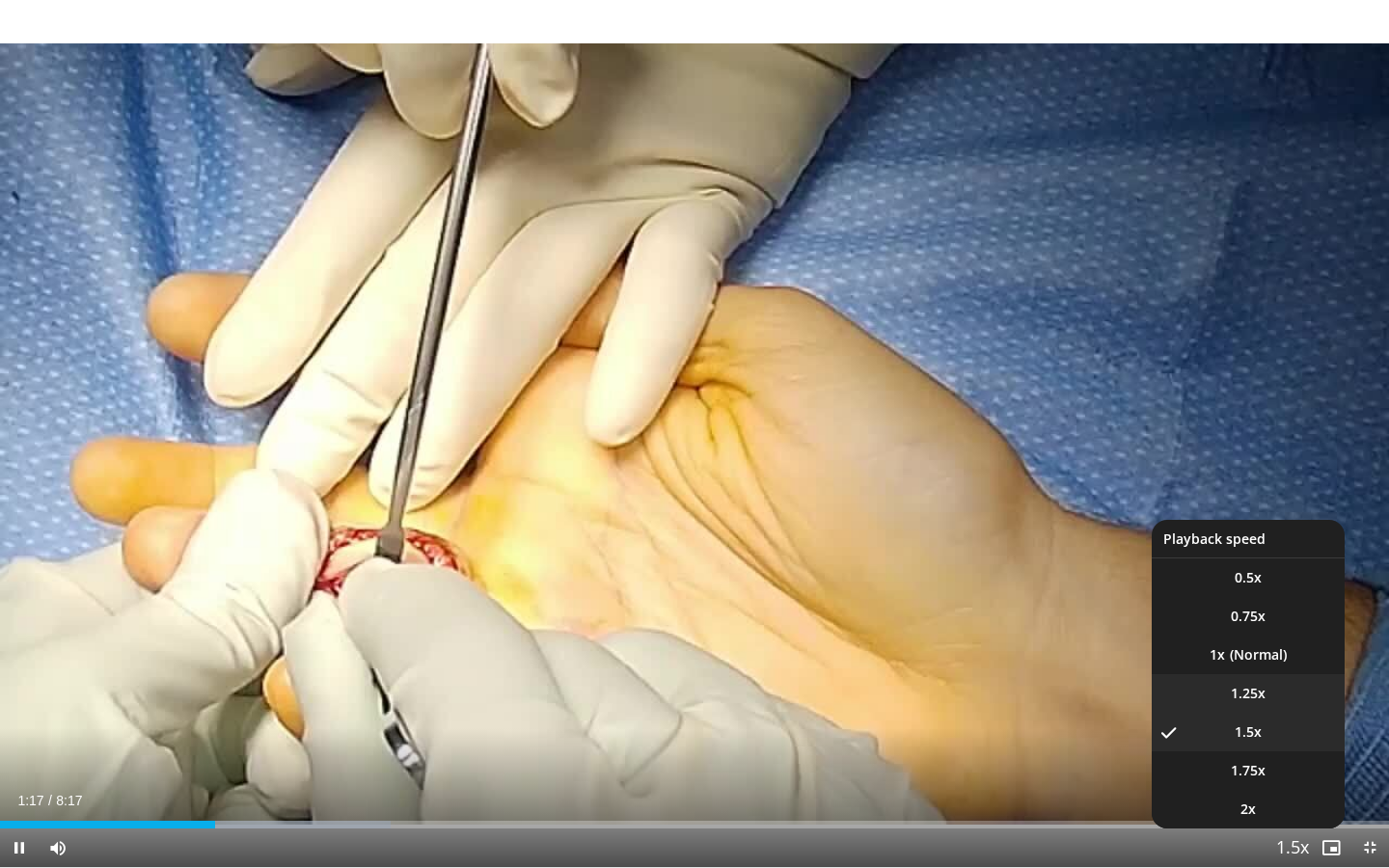 click on "1.25x" at bounding box center [1248, 693] 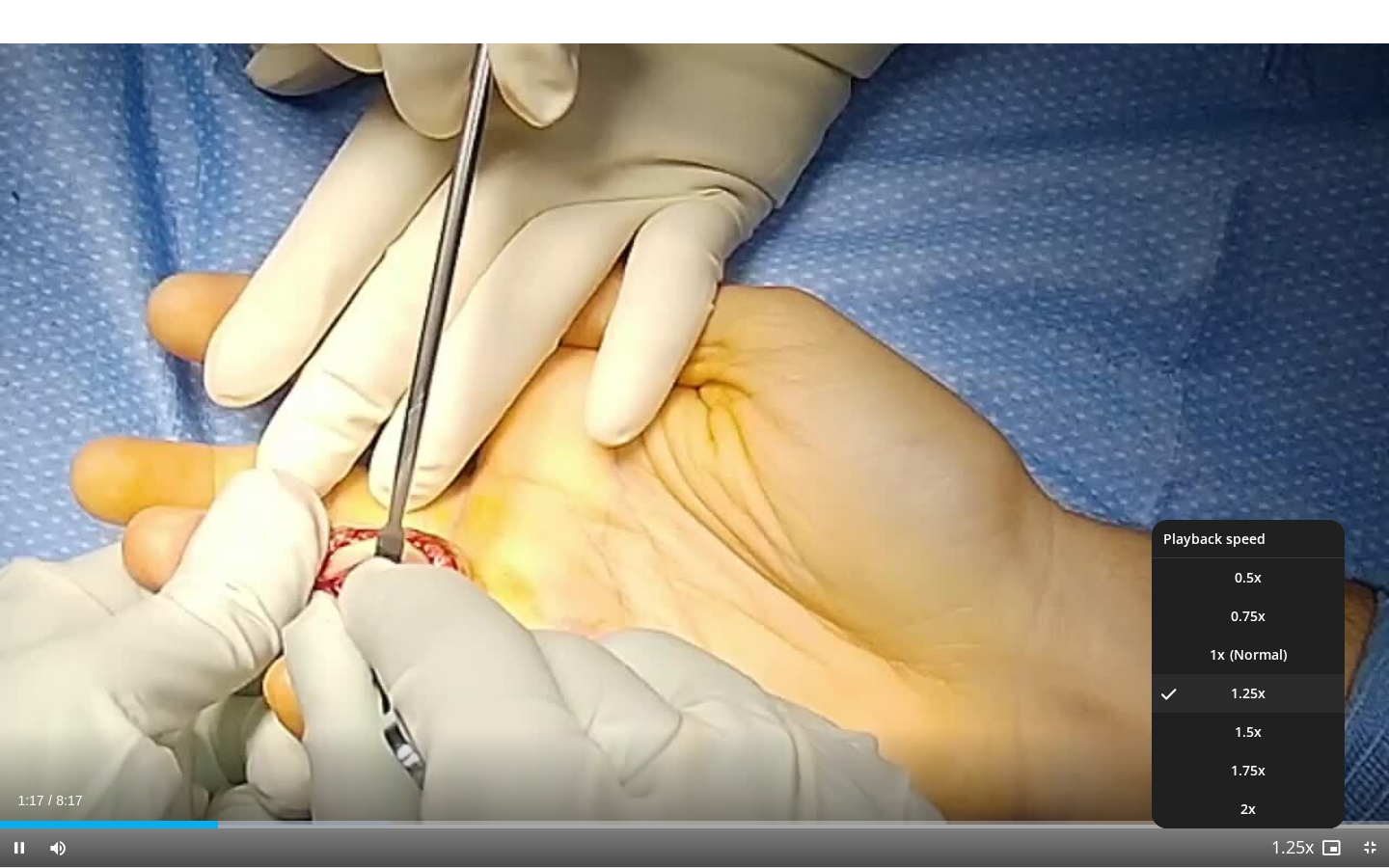 click at bounding box center [1293, 849] 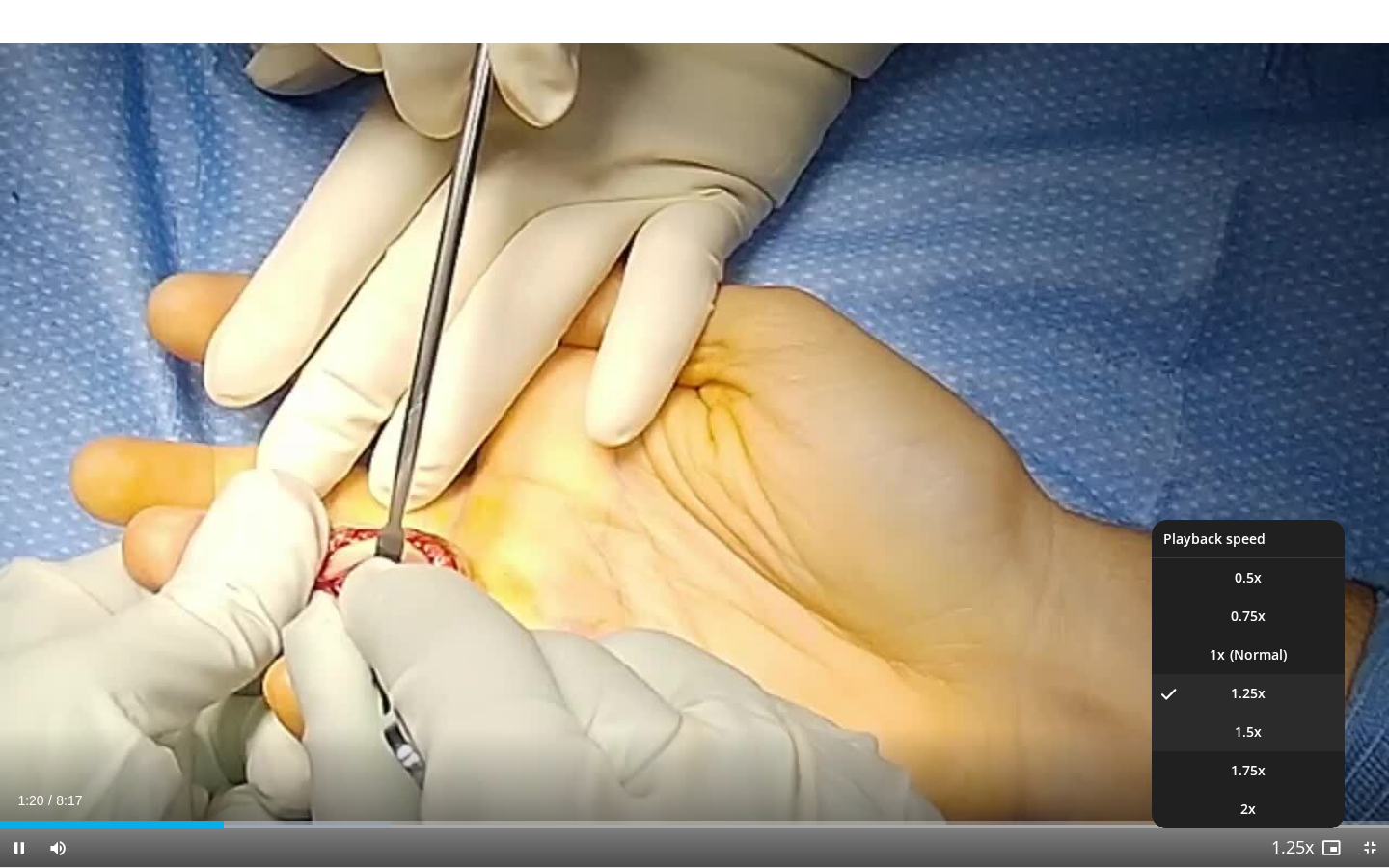 click on "1.5x" at bounding box center (1248, 732) 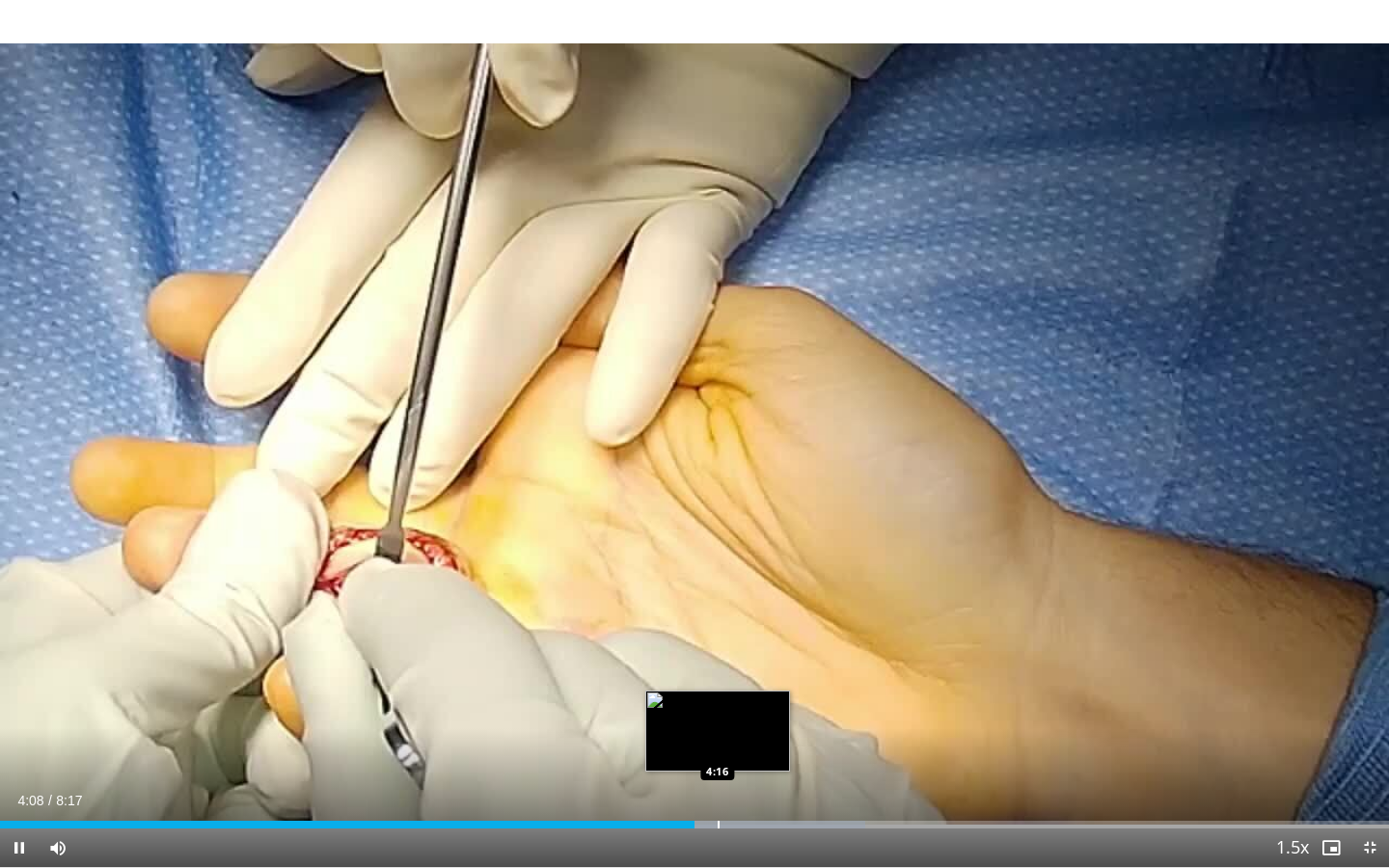 click at bounding box center [719, 825] 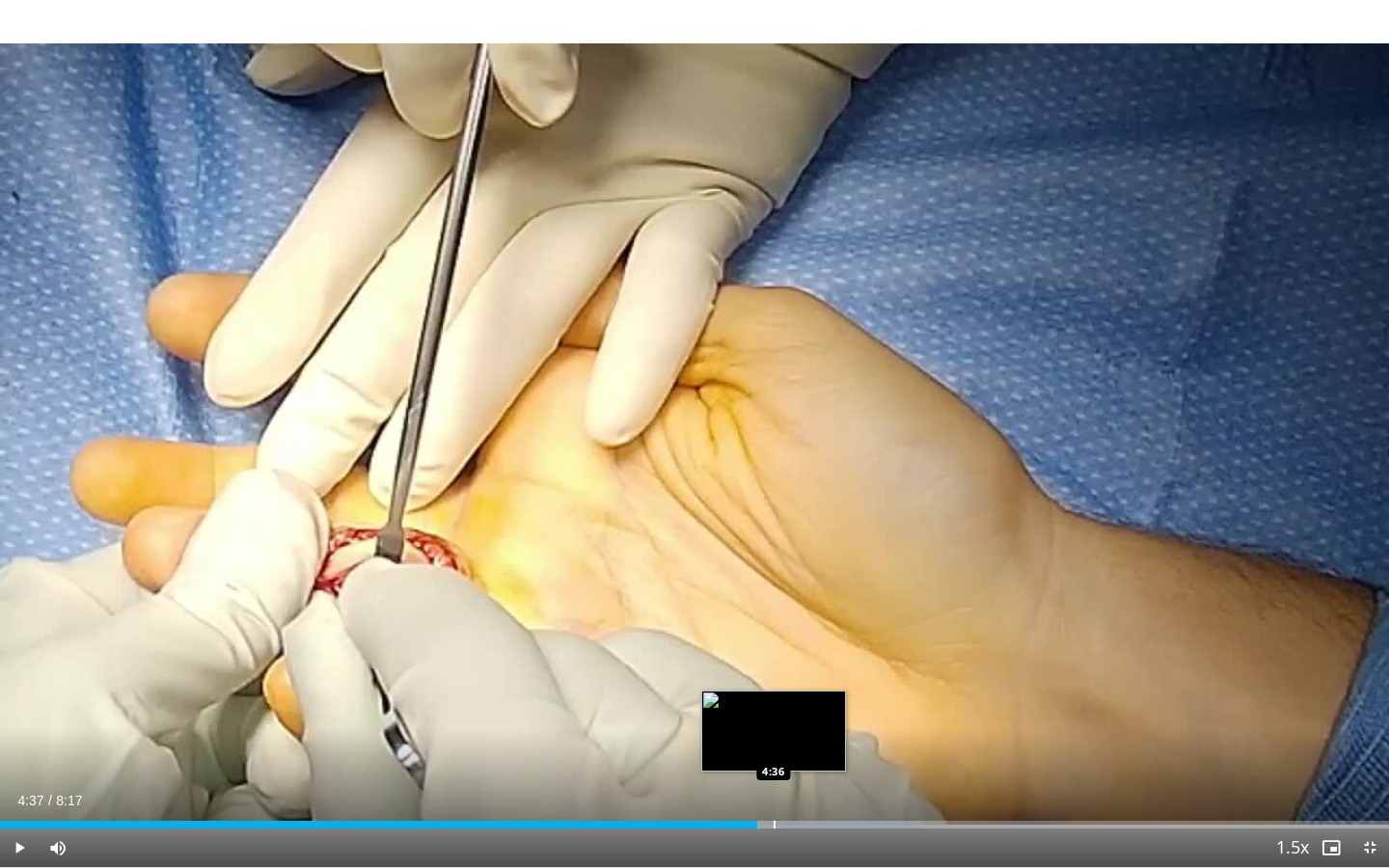 click at bounding box center (775, 825) 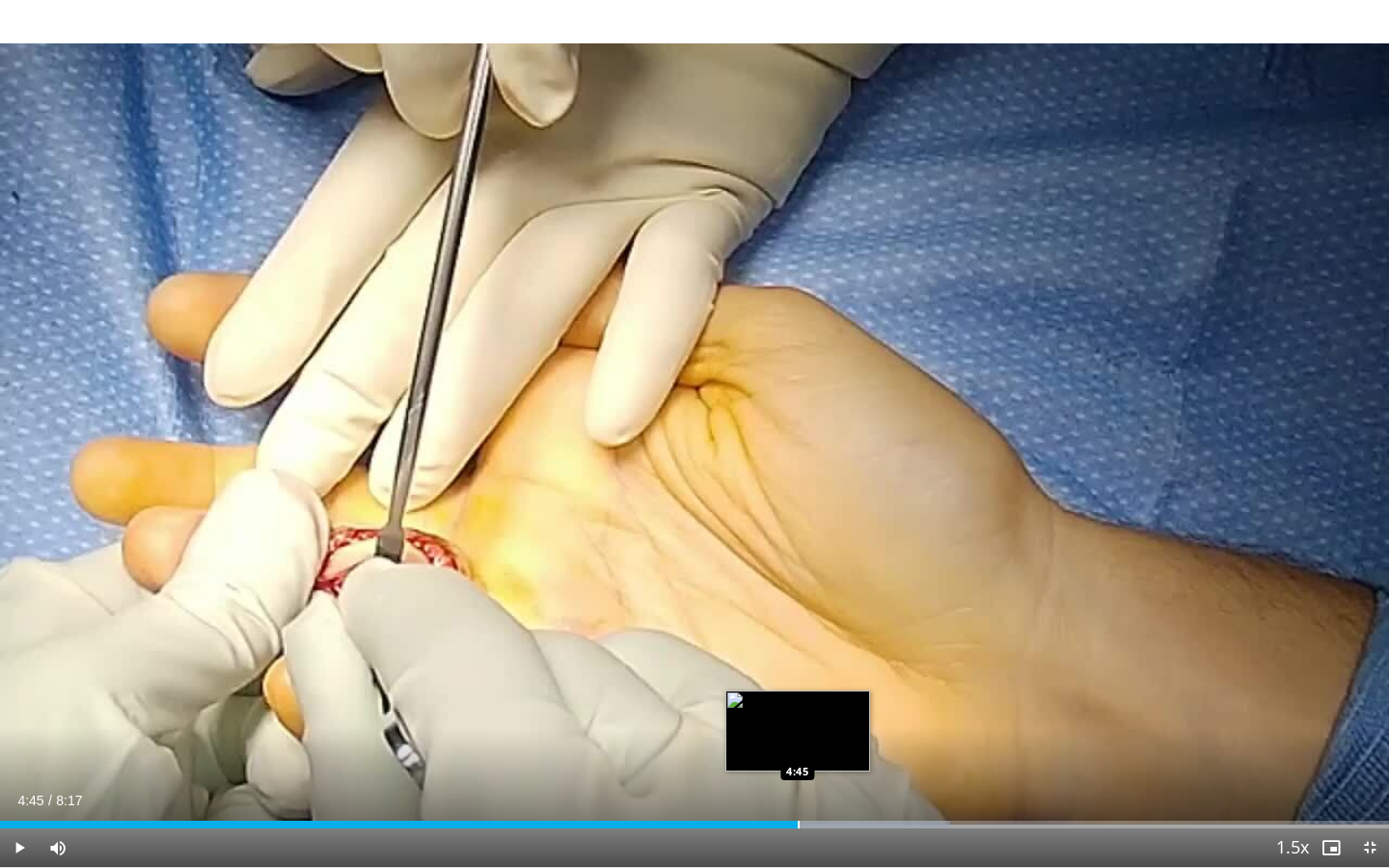 click on "Loaded :  68.41% 4:45 4:45" at bounding box center [694, 819] 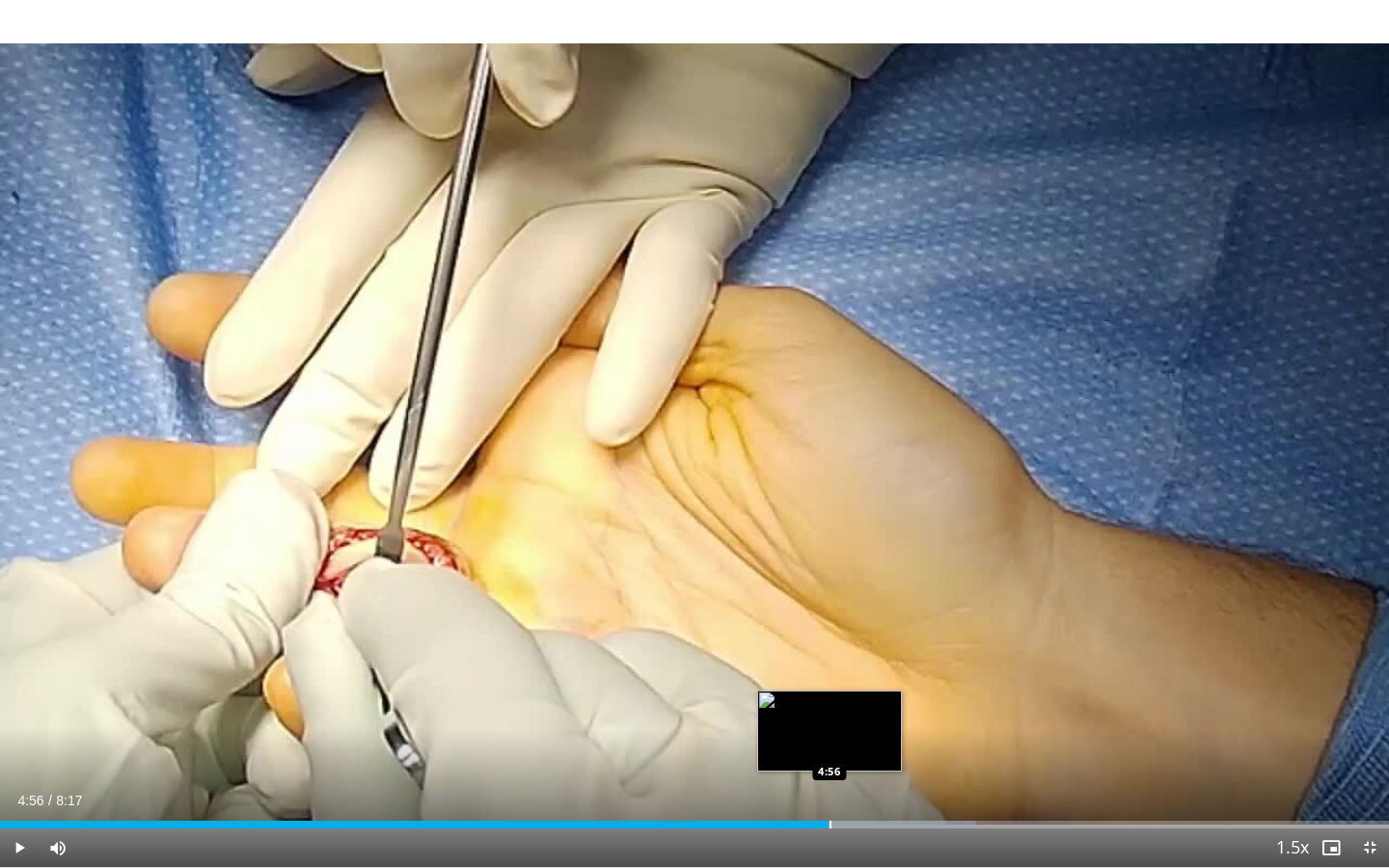 click at bounding box center [840, 825] 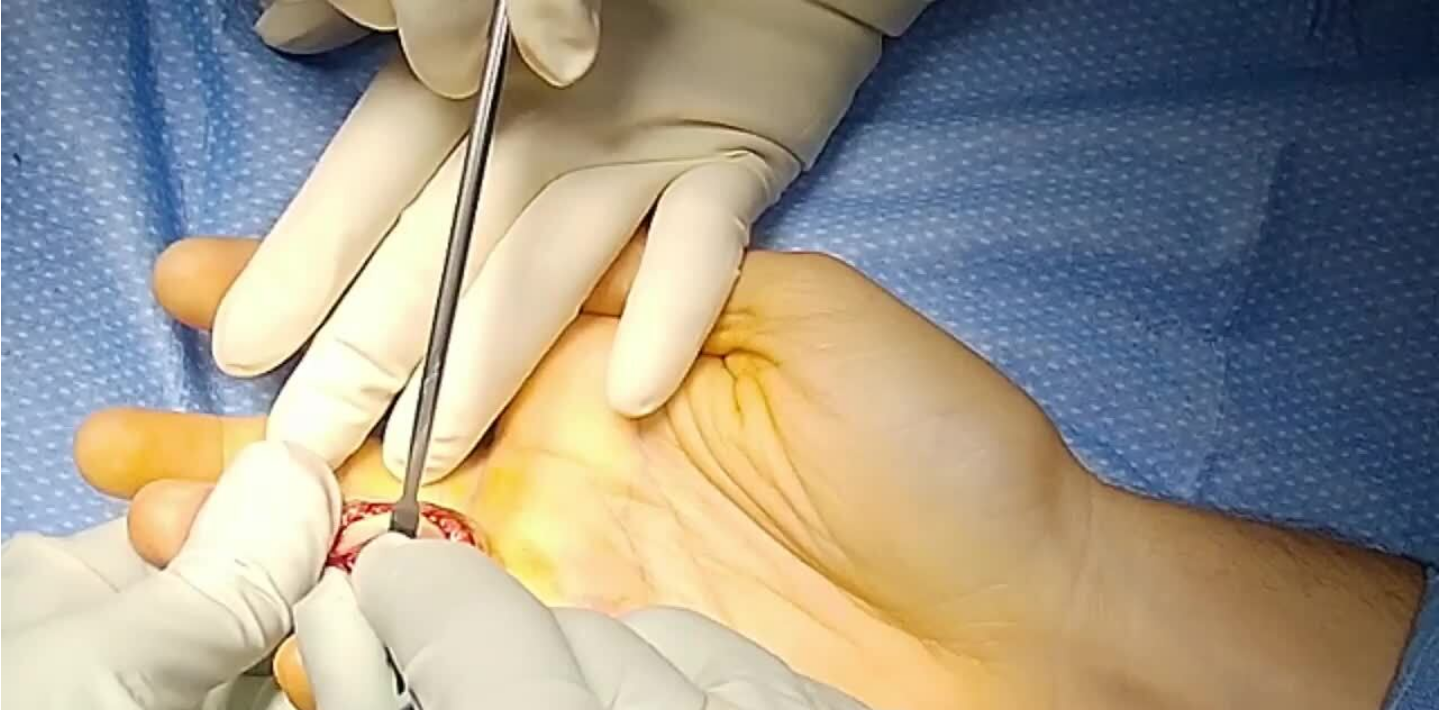 scroll, scrollTop: 0, scrollLeft: 0, axis: both 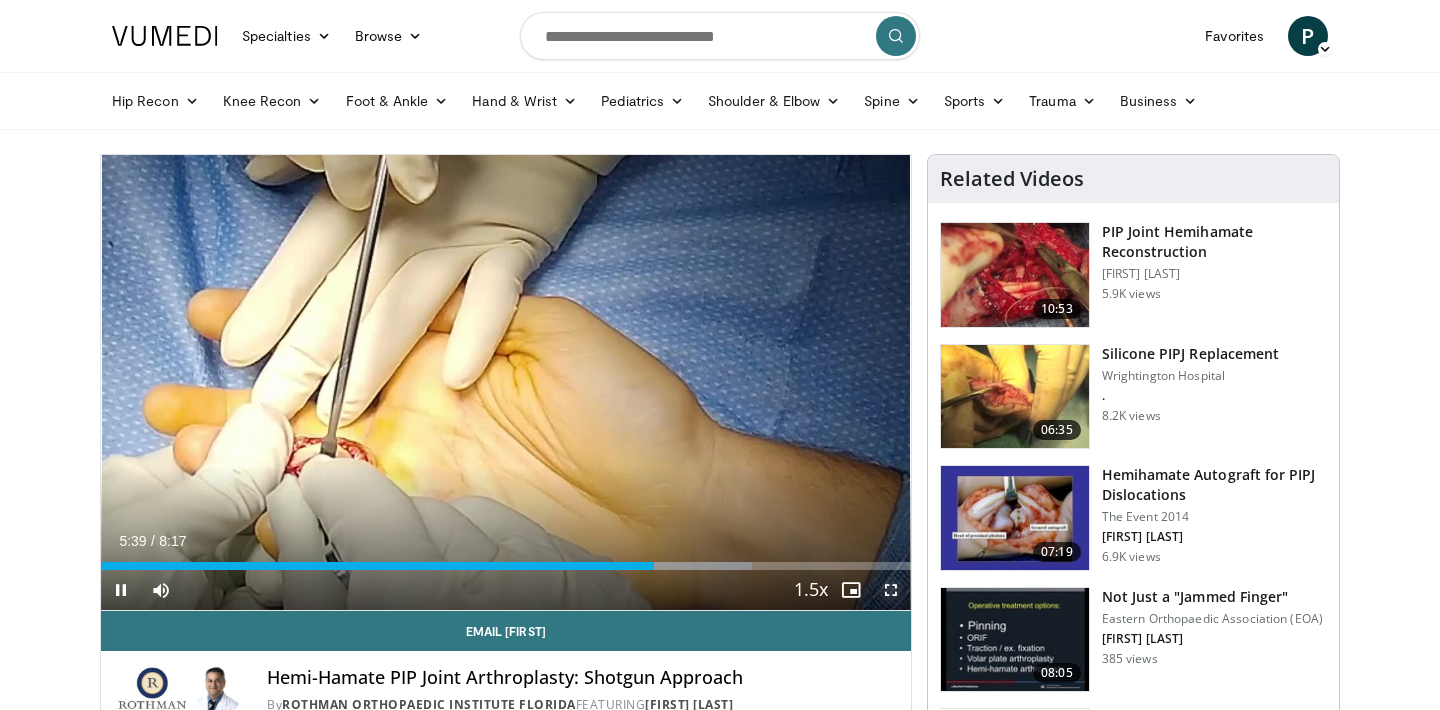 click at bounding box center (891, 590) 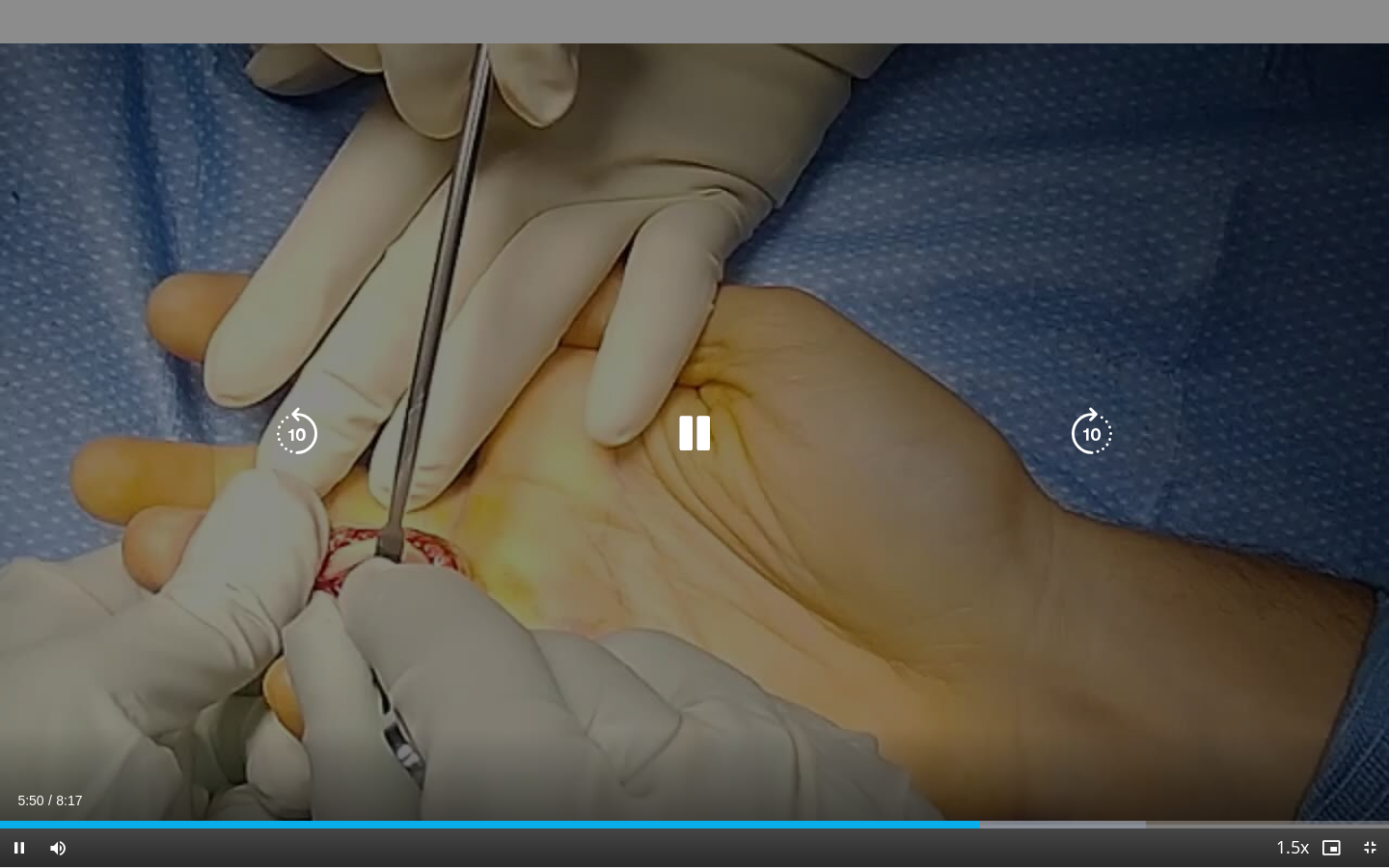 click on "**********" at bounding box center (694, 434) 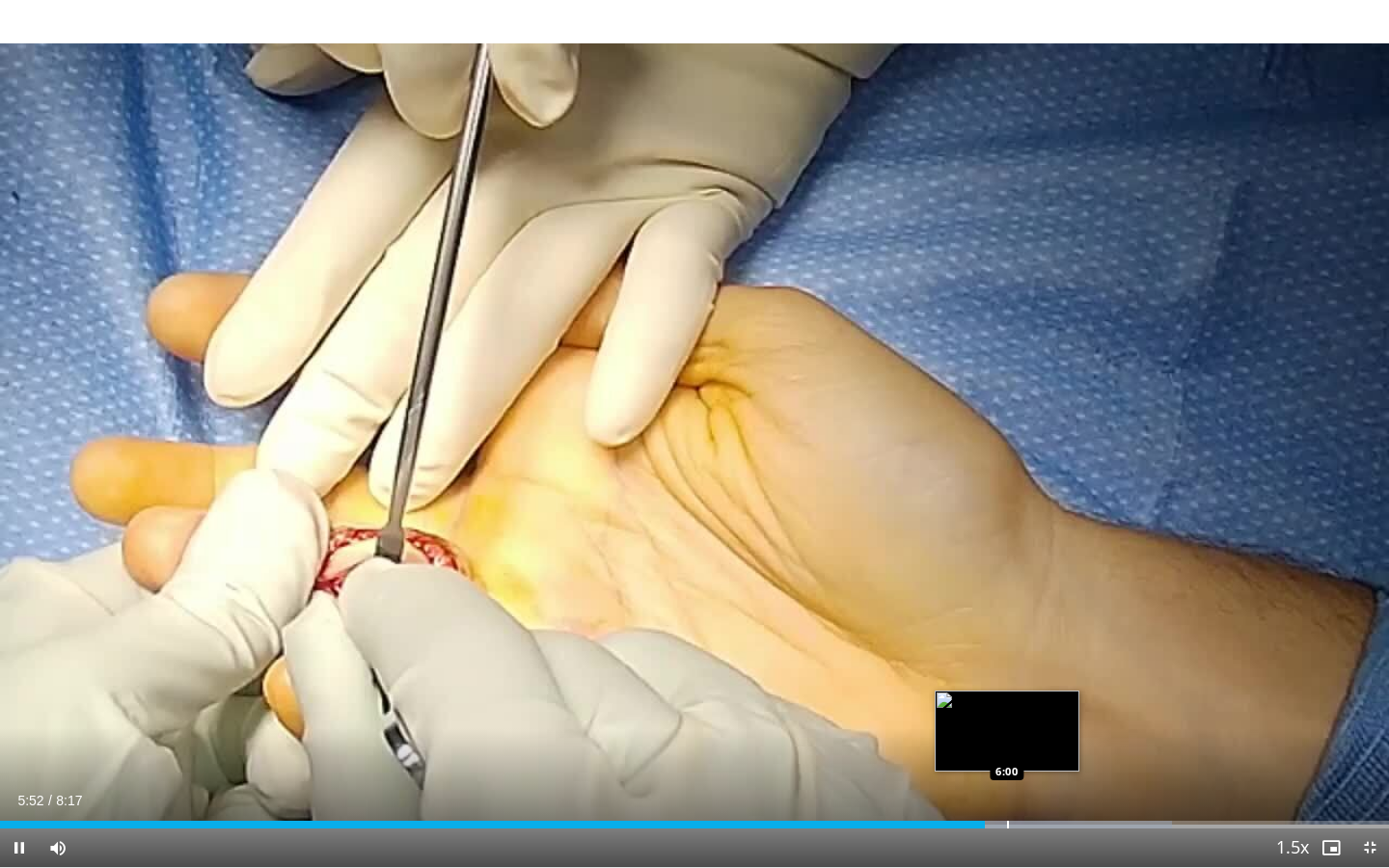 click on "Loaded :  84.36% 5:52 6:00" at bounding box center (694, 825) 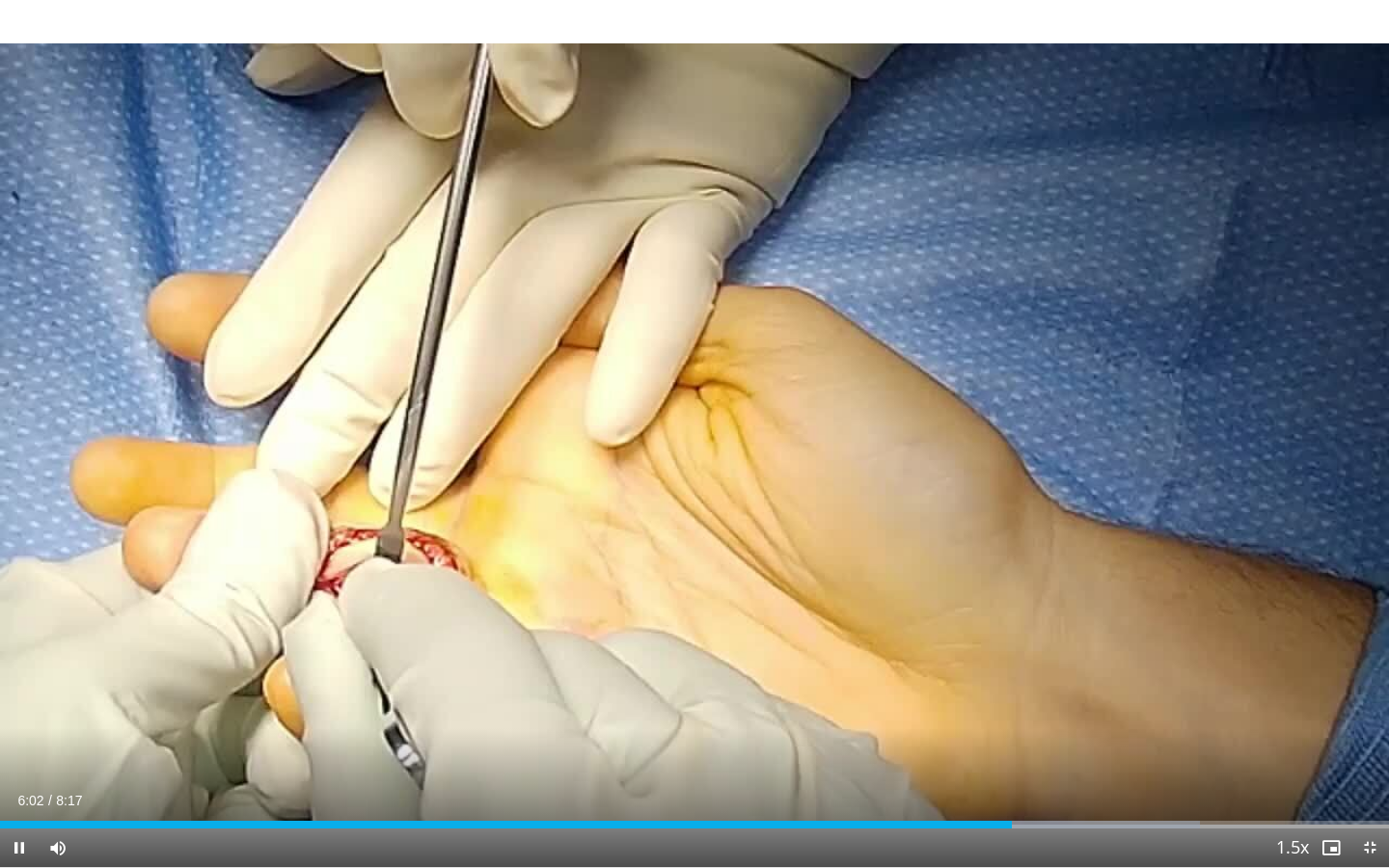click on "Current Time  6:02 / Duration  8:17 Pause Skip Backward Skip Forward Mute Loaded :  86.37% 6:02 6:04 Stream Type  LIVE Seek to live, currently behind live LIVE   1.5x Playback Rate 0.5x 0.75x 1x 1.25x 1.5x , selected 1.75x 2x Chapters Chapters Descriptions descriptions off , selected Captions captions settings , opens captions settings dialog captions off , selected Audio Track en (Main) , selected Exit Fullscreen Enable picture-in-picture mode" at bounding box center (694, 848) 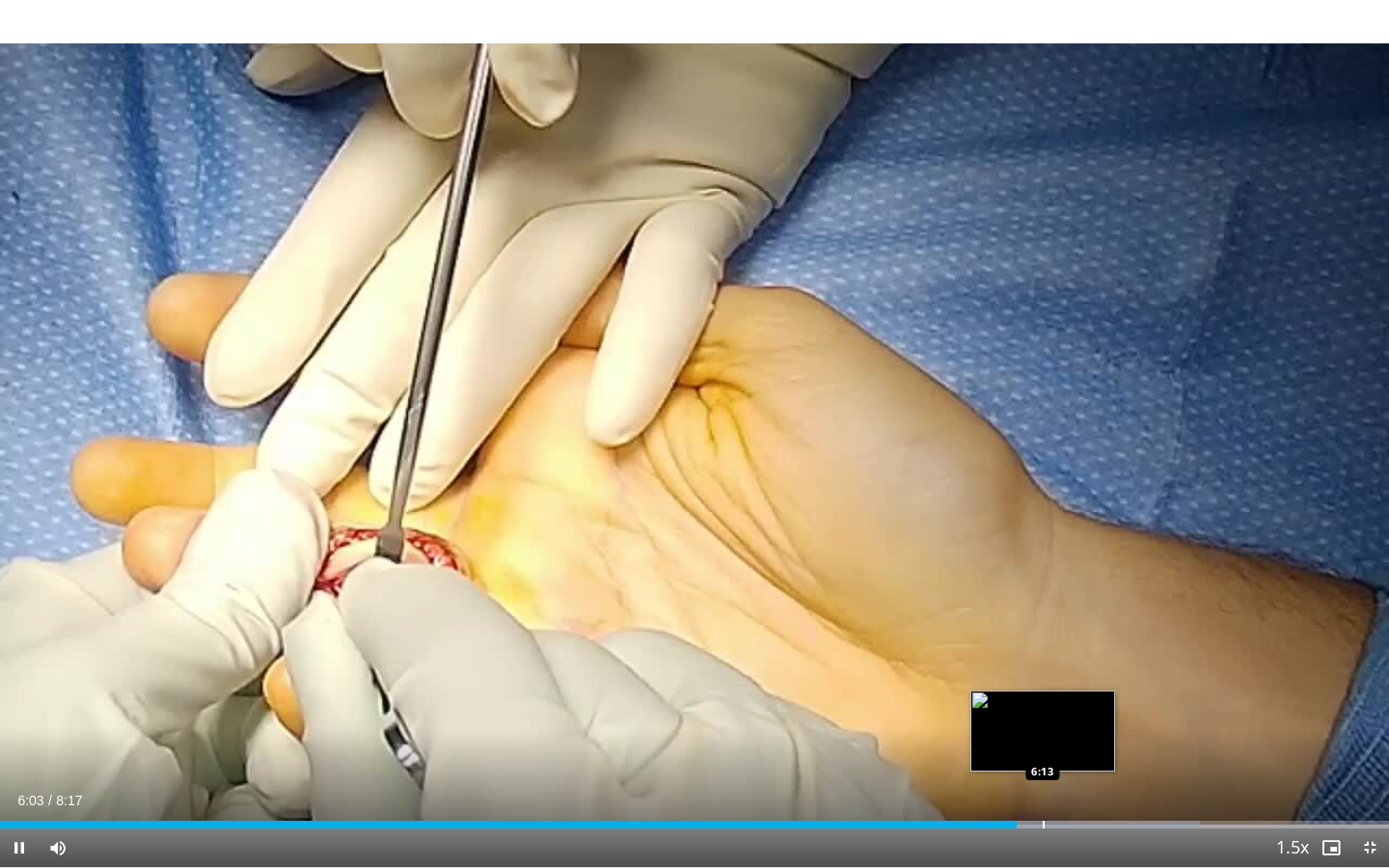 click at bounding box center [1064, 825] 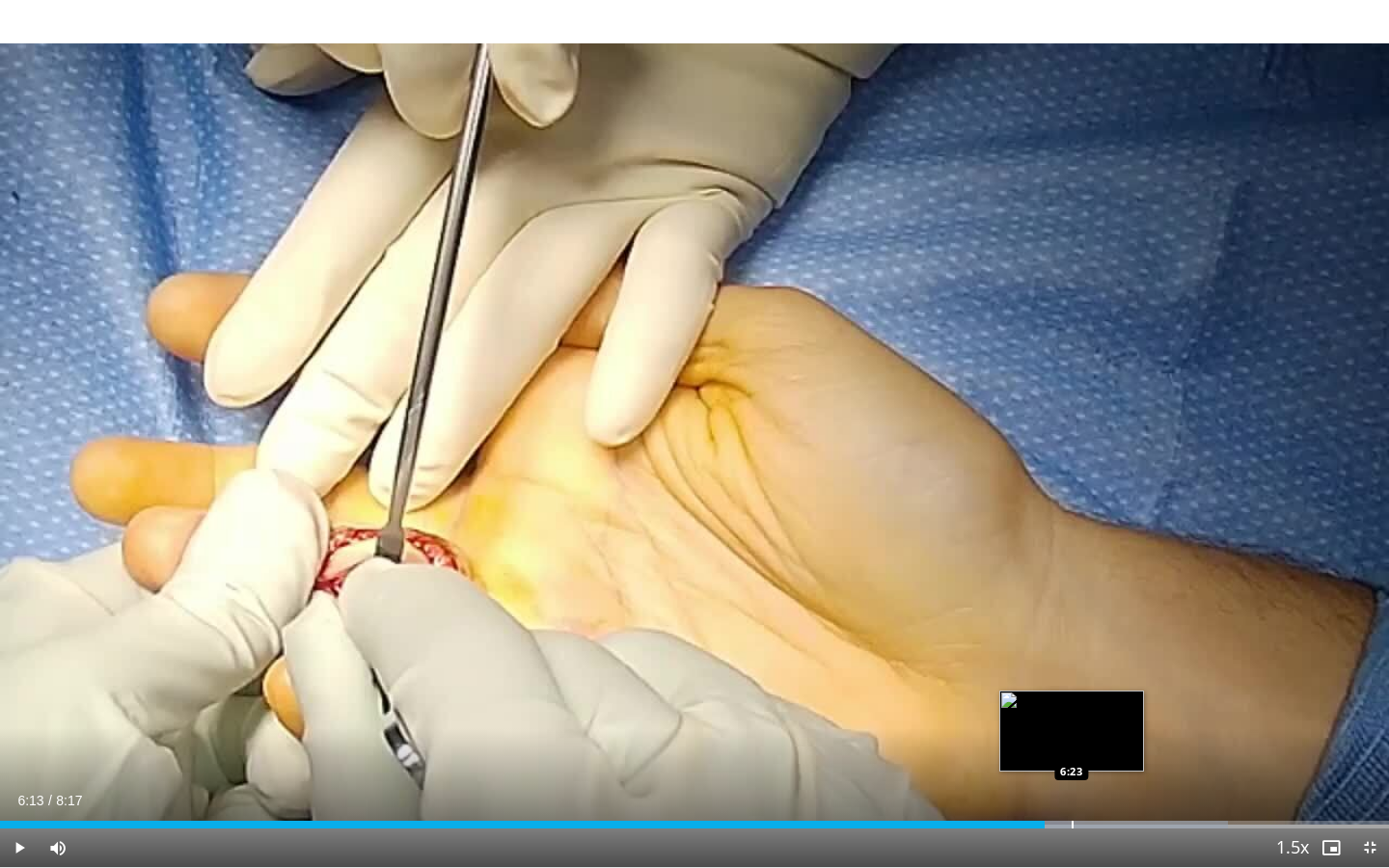 click on "Loaded :  88.38% 6:13 6:23" at bounding box center [694, 825] 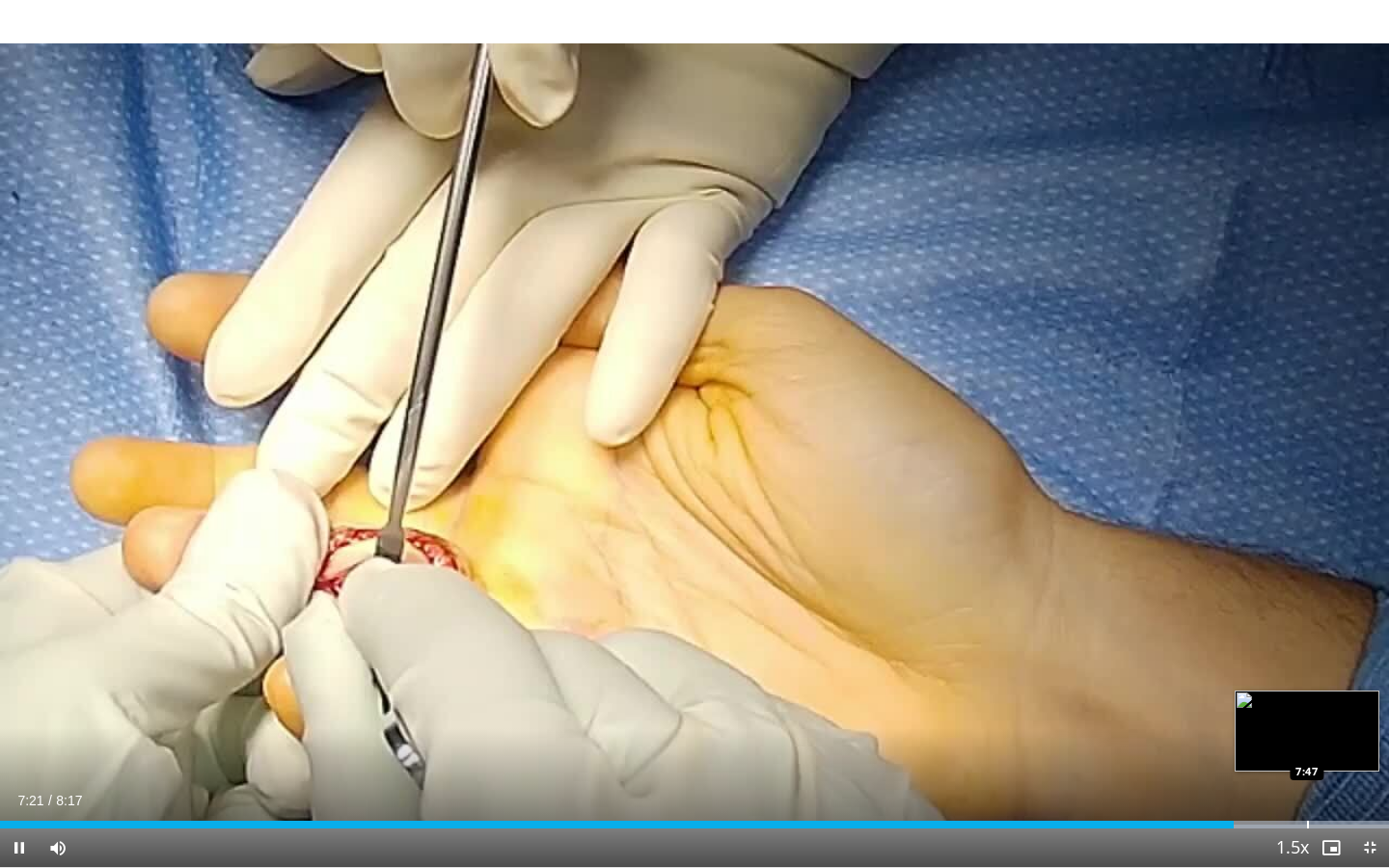 click on "Loaded :  100.00% 7:21 7:47" at bounding box center (694, 819) 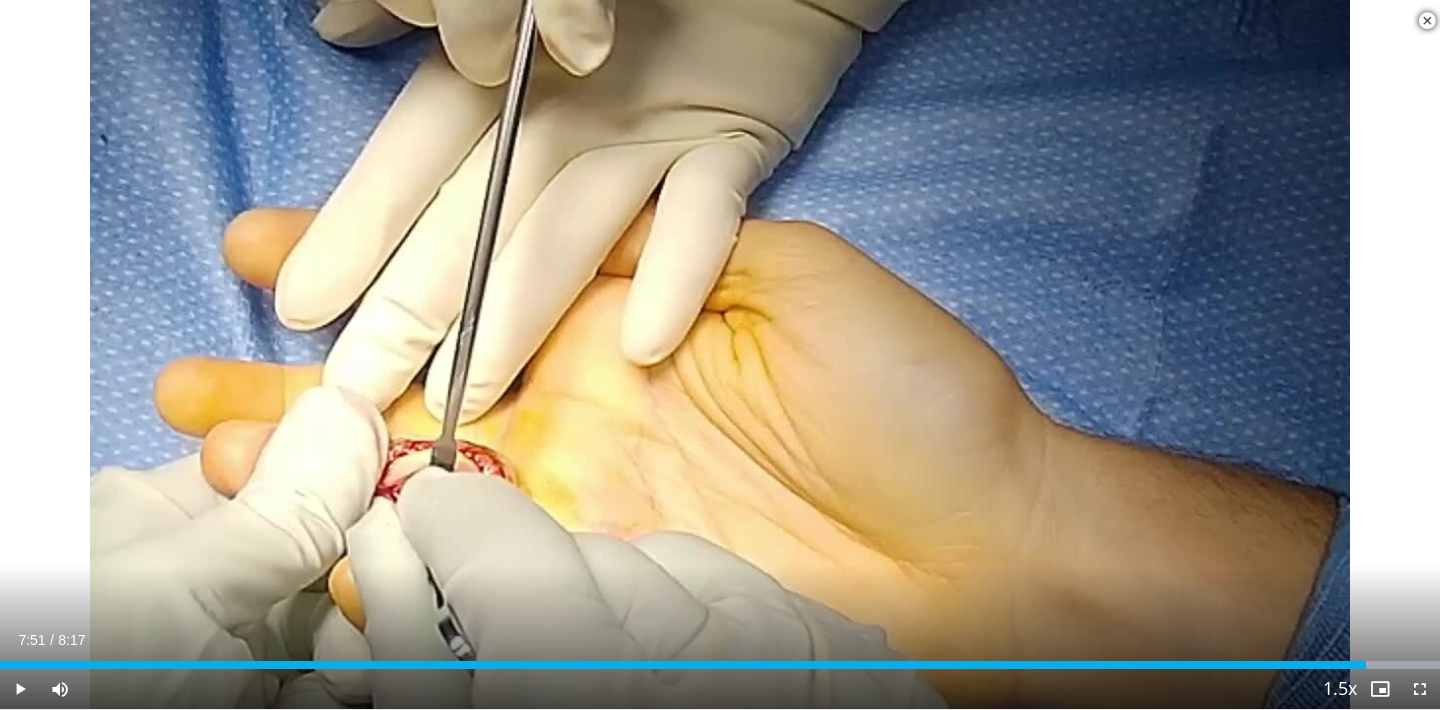 scroll, scrollTop: 0, scrollLeft: 0, axis: both 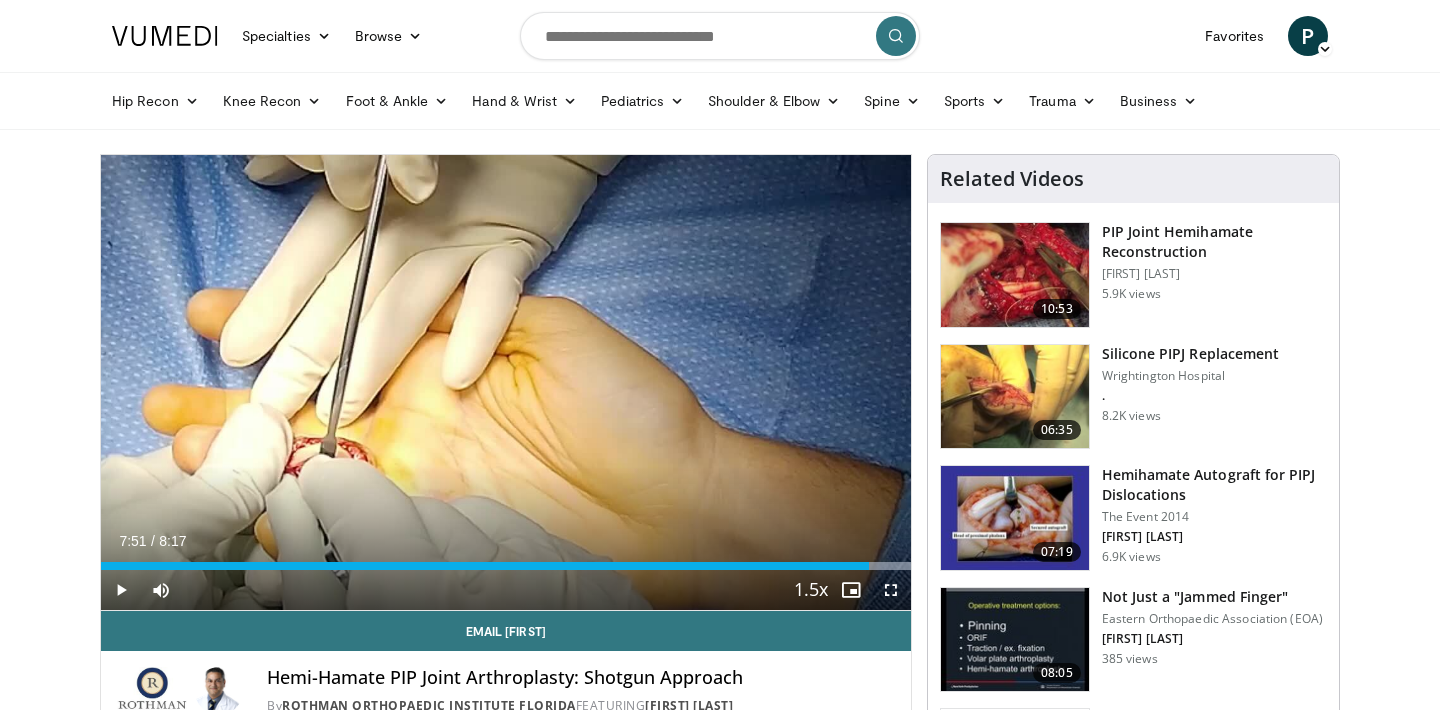 click at bounding box center [720, 36] 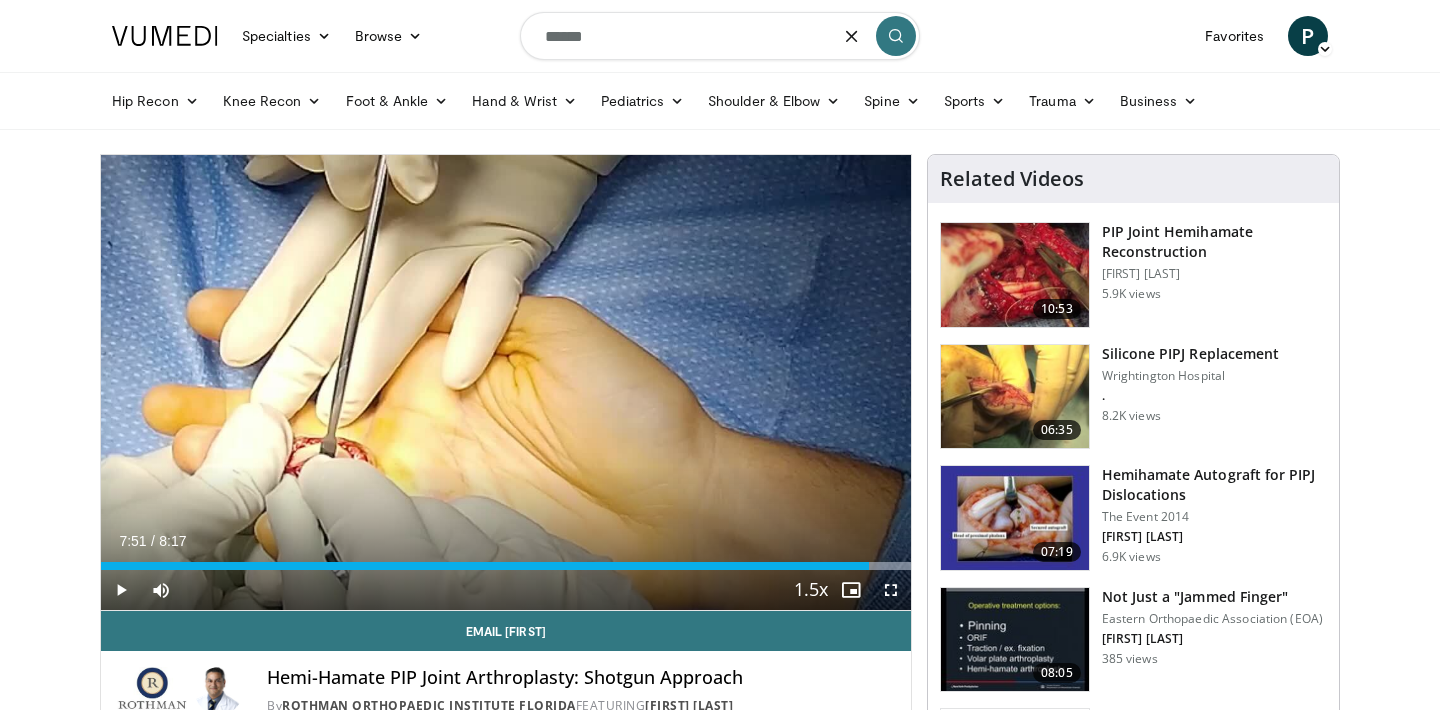type on "*******" 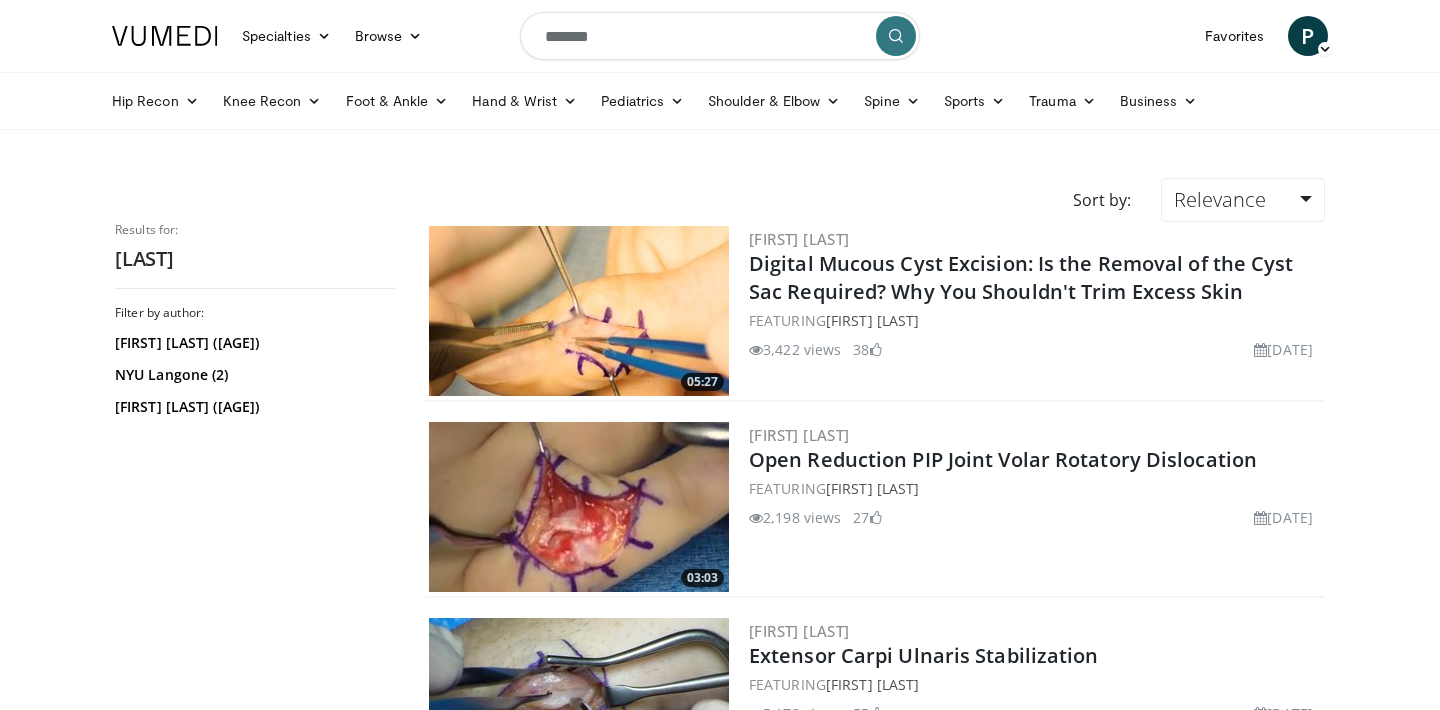 scroll, scrollTop: 0, scrollLeft: 0, axis: both 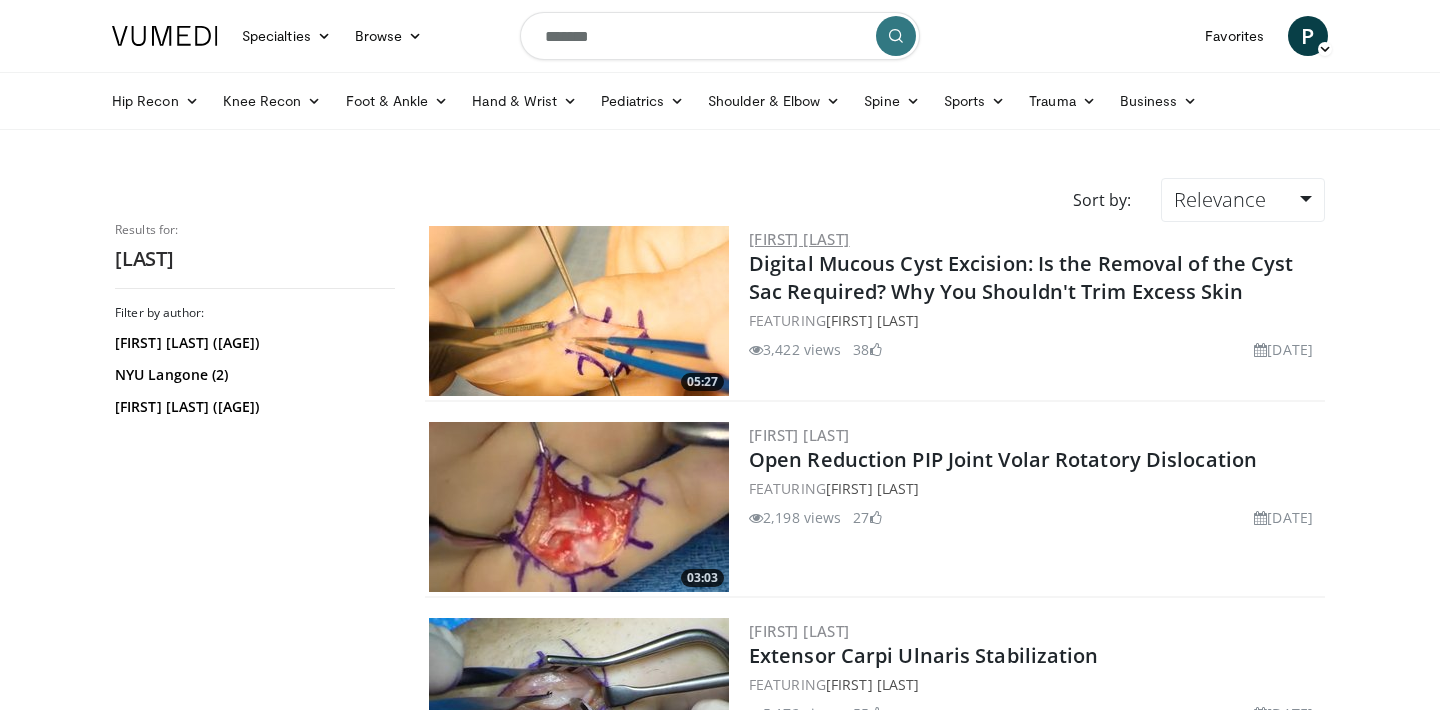 click on "[FIRST] [LAST]" at bounding box center (799, 239) 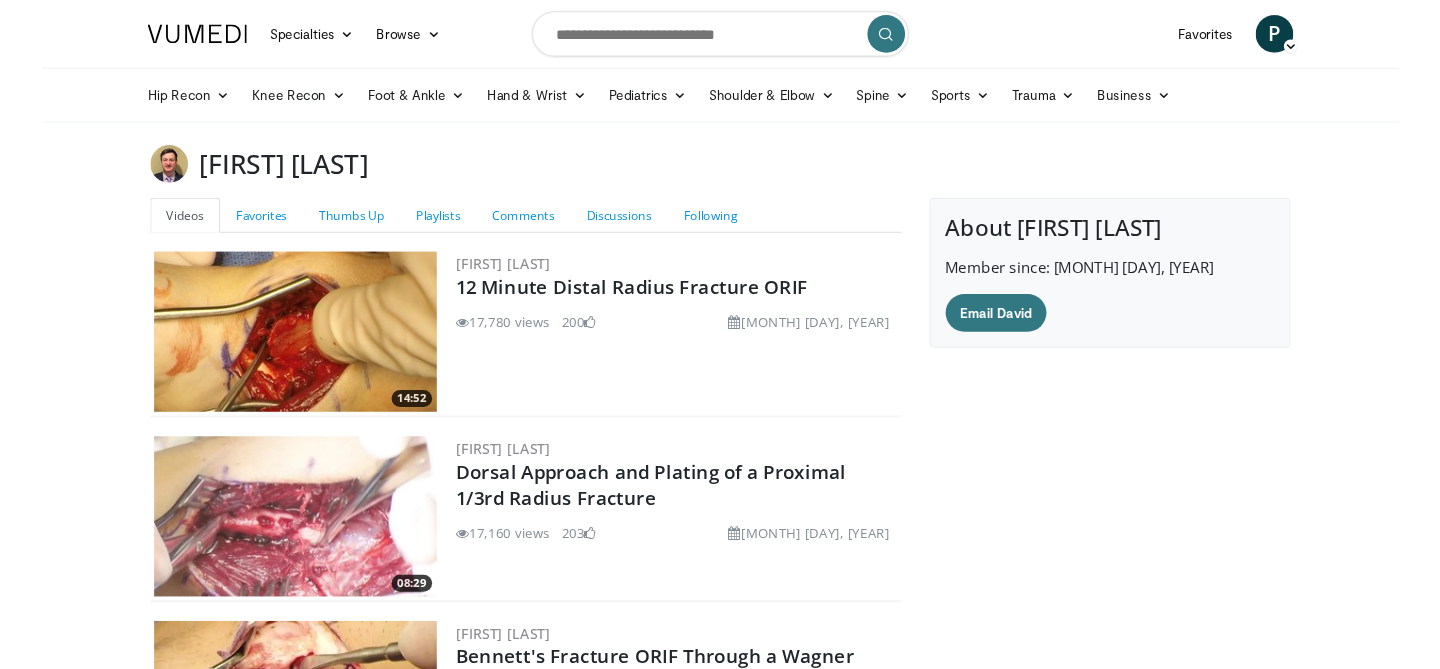 scroll, scrollTop: 0, scrollLeft: 0, axis: both 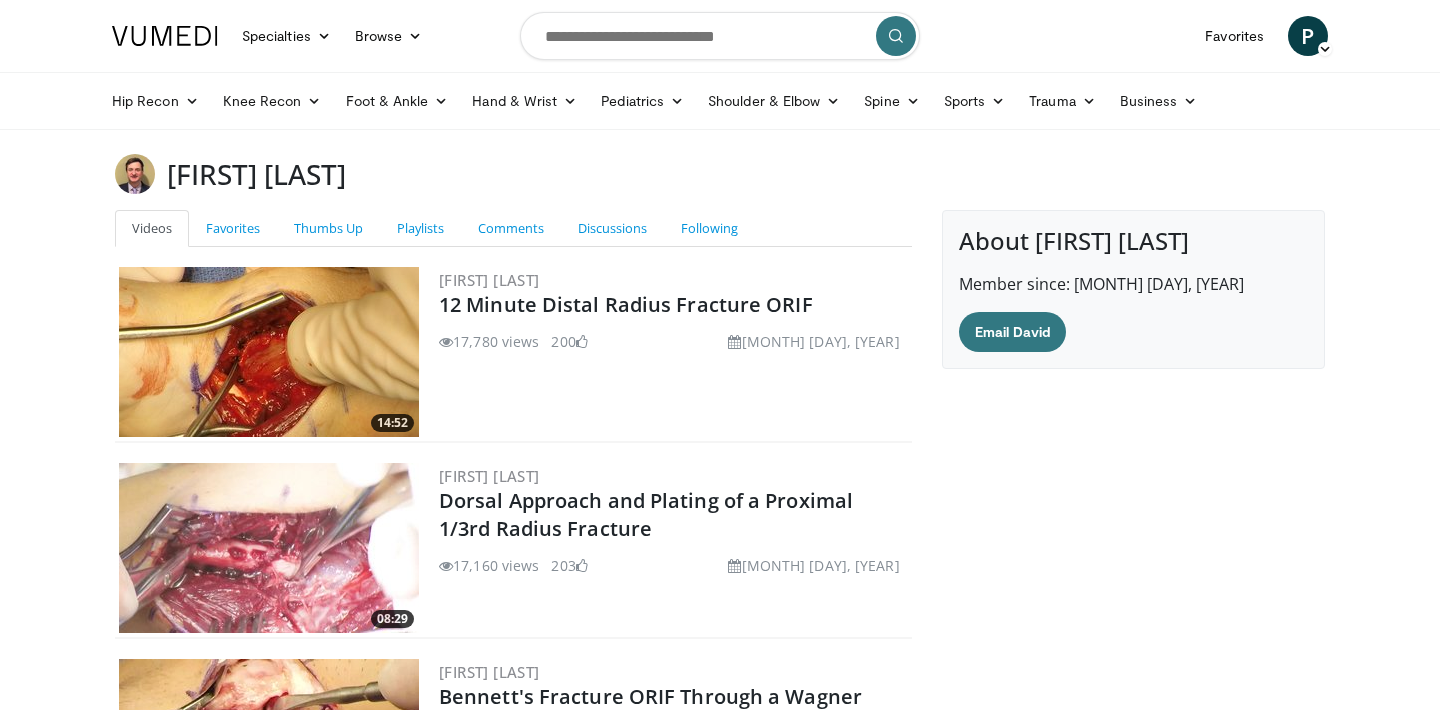 click at bounding box center (720, 36) 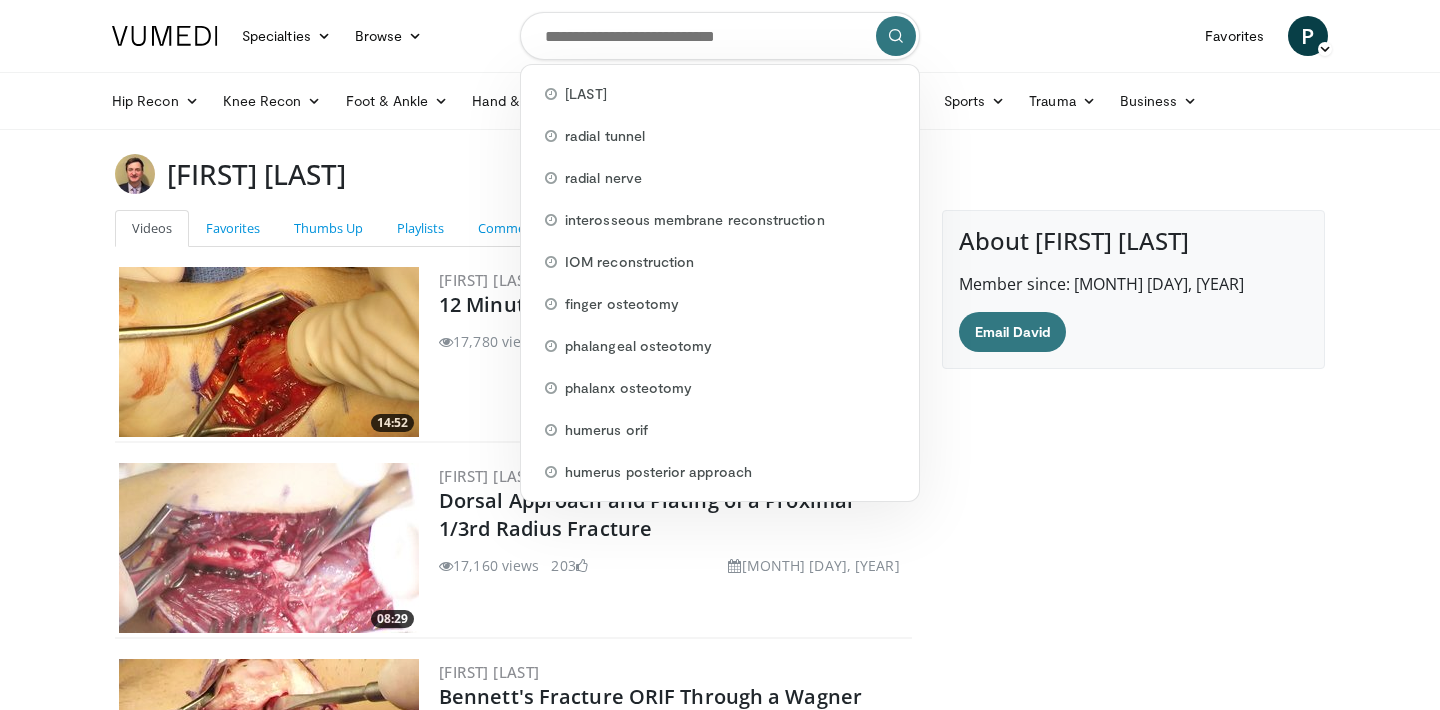 click on "About David Tuckman
Member since: Jul 07, 2009
Email
David" at bounding box center (1133, 5528) 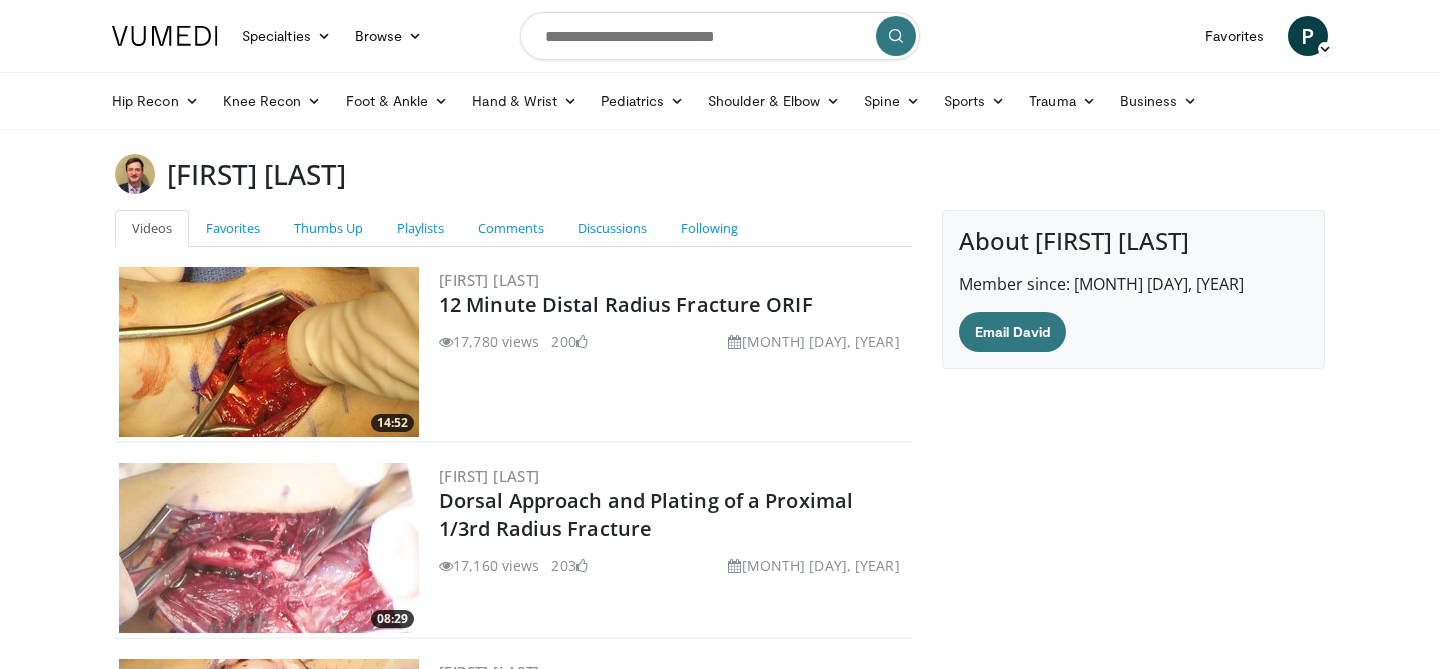scroll, scrollTop: 1931, scrollLeft: 0, axis: vertical 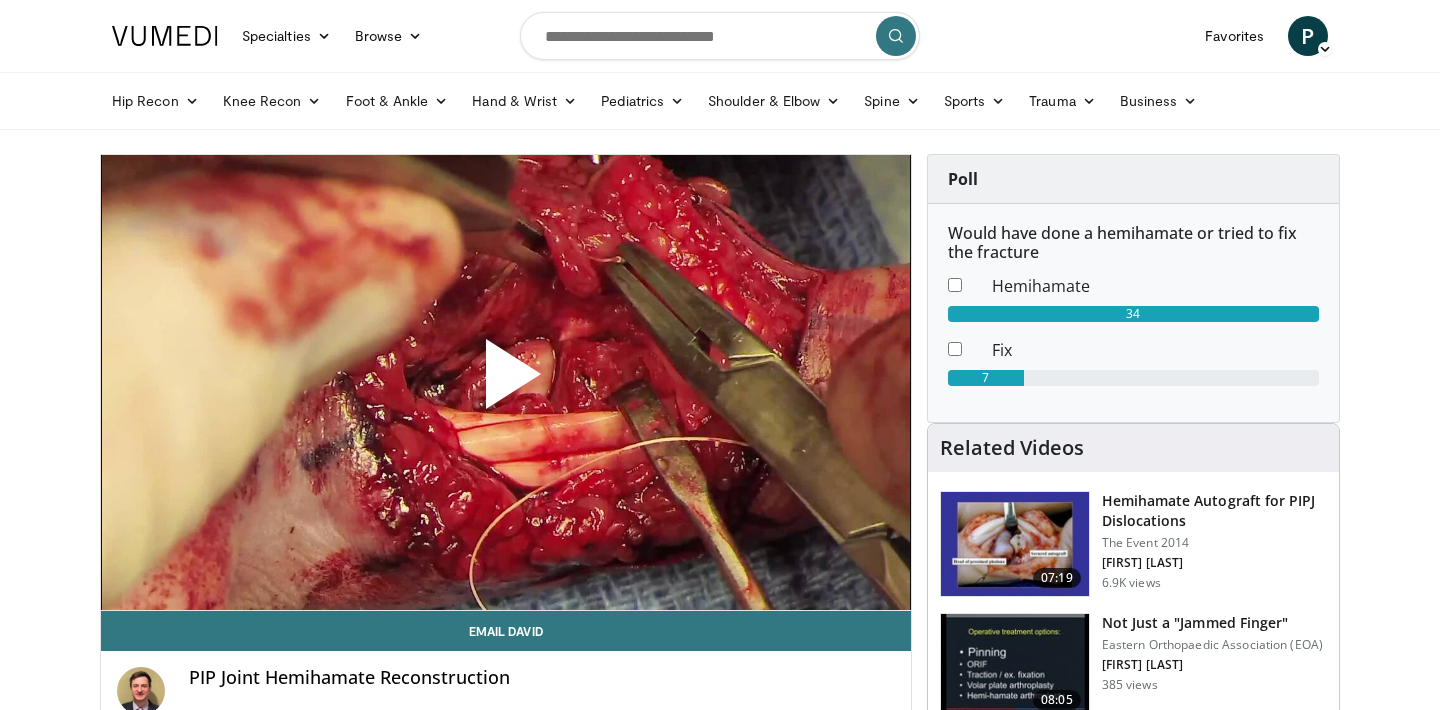 click at bounding box center [506, 382] 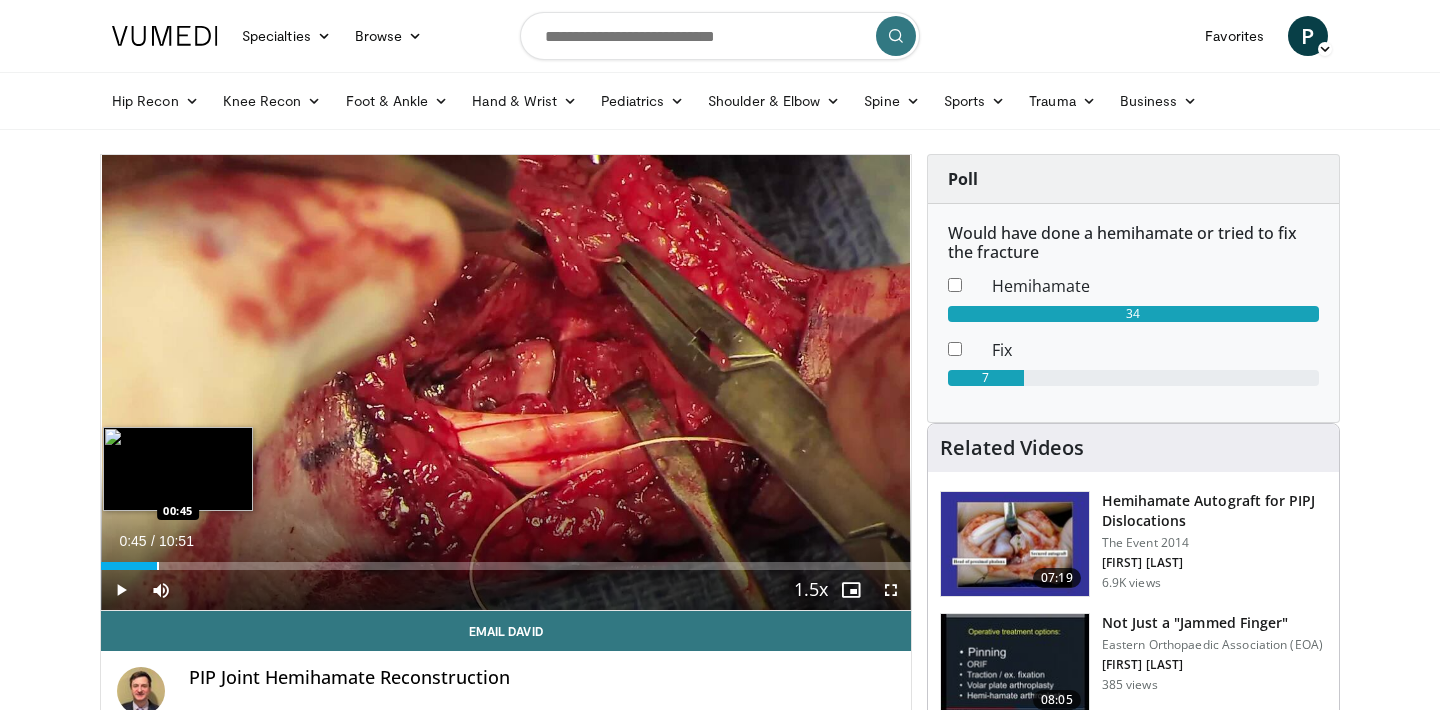 click at bounding box center [158, 566] 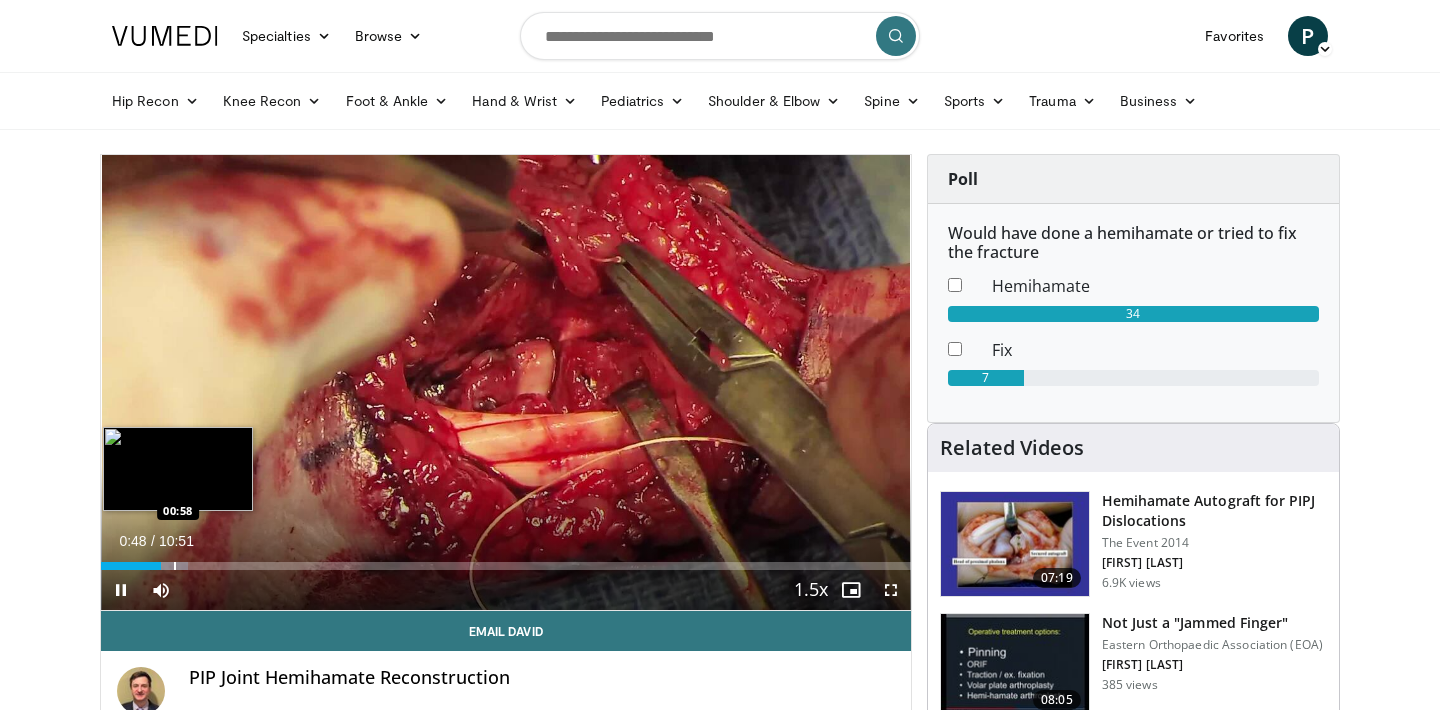 click at bounding box center (169, 566) 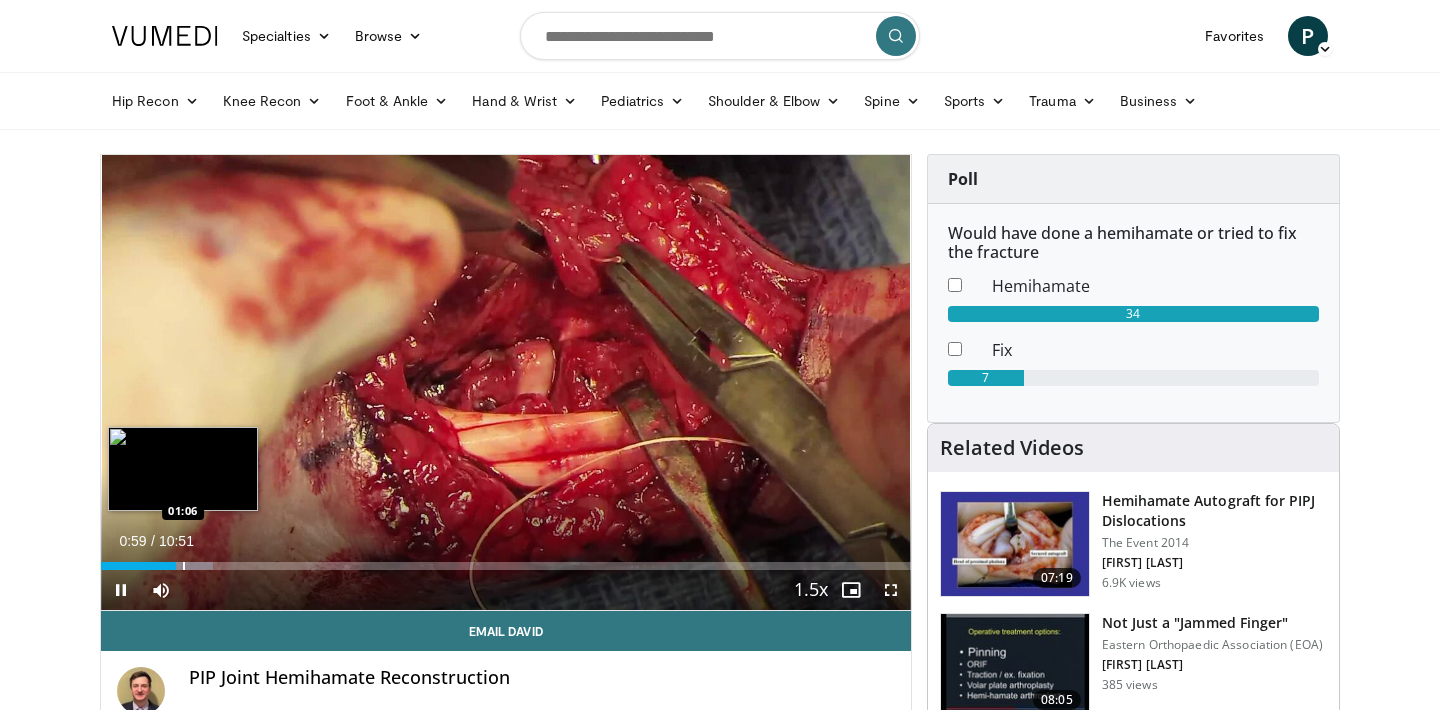 click at bounding box center [184, 566] 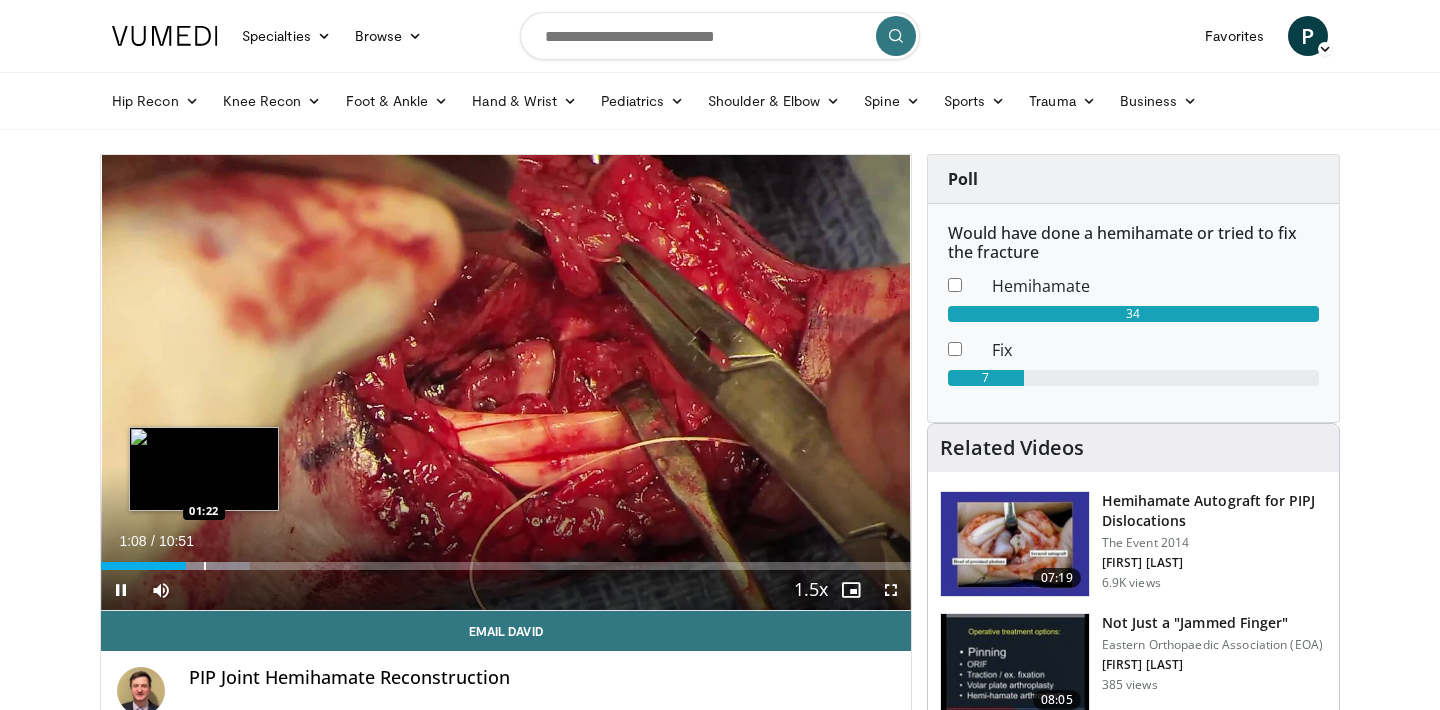 click at bounding box center (200, 566) 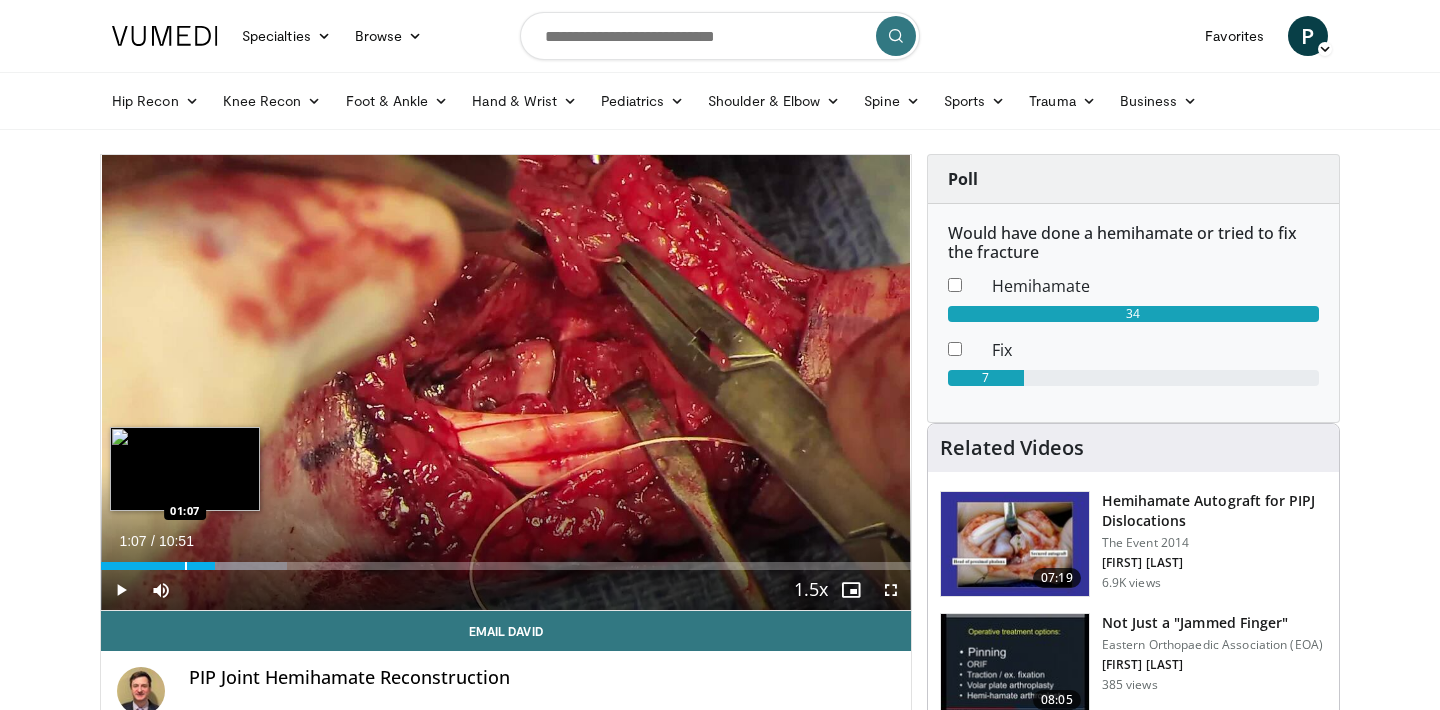 click at bounding box center (186, 566) 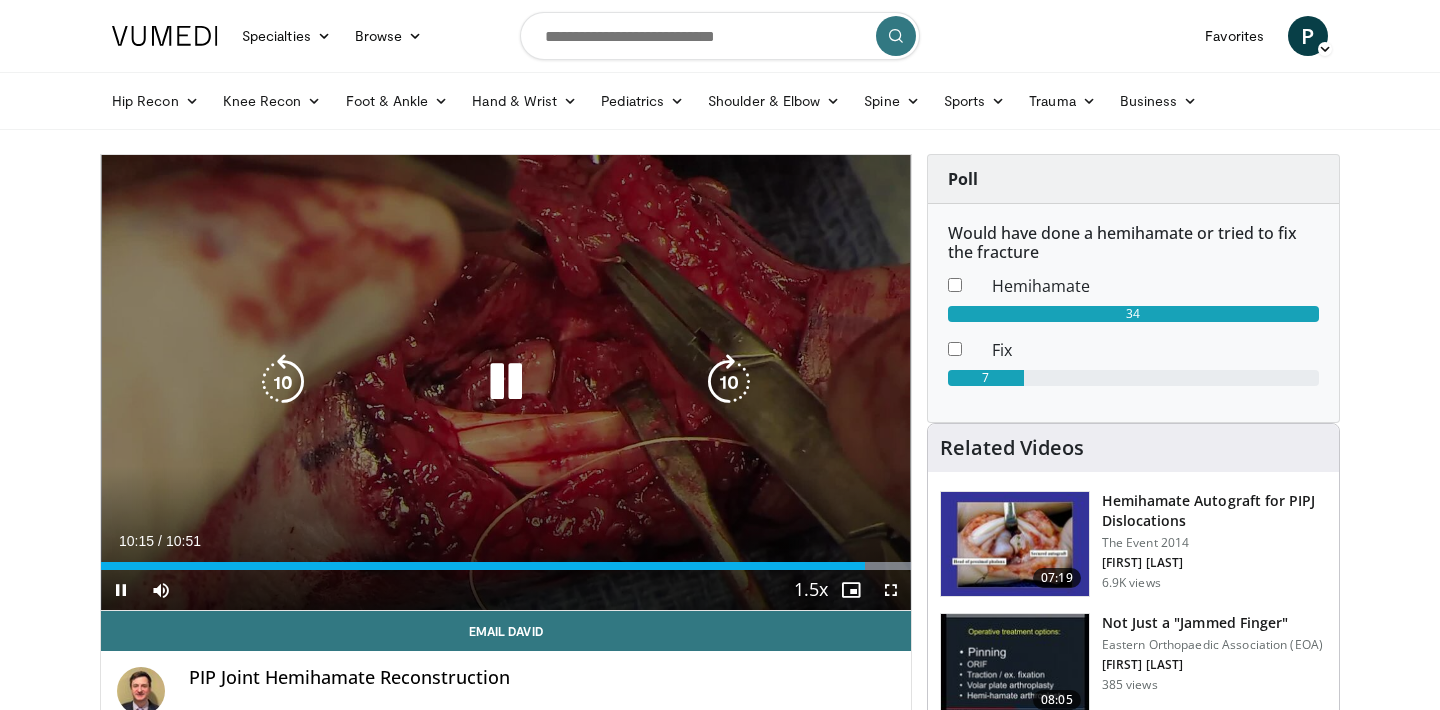 click at bounding box center (729, 382) 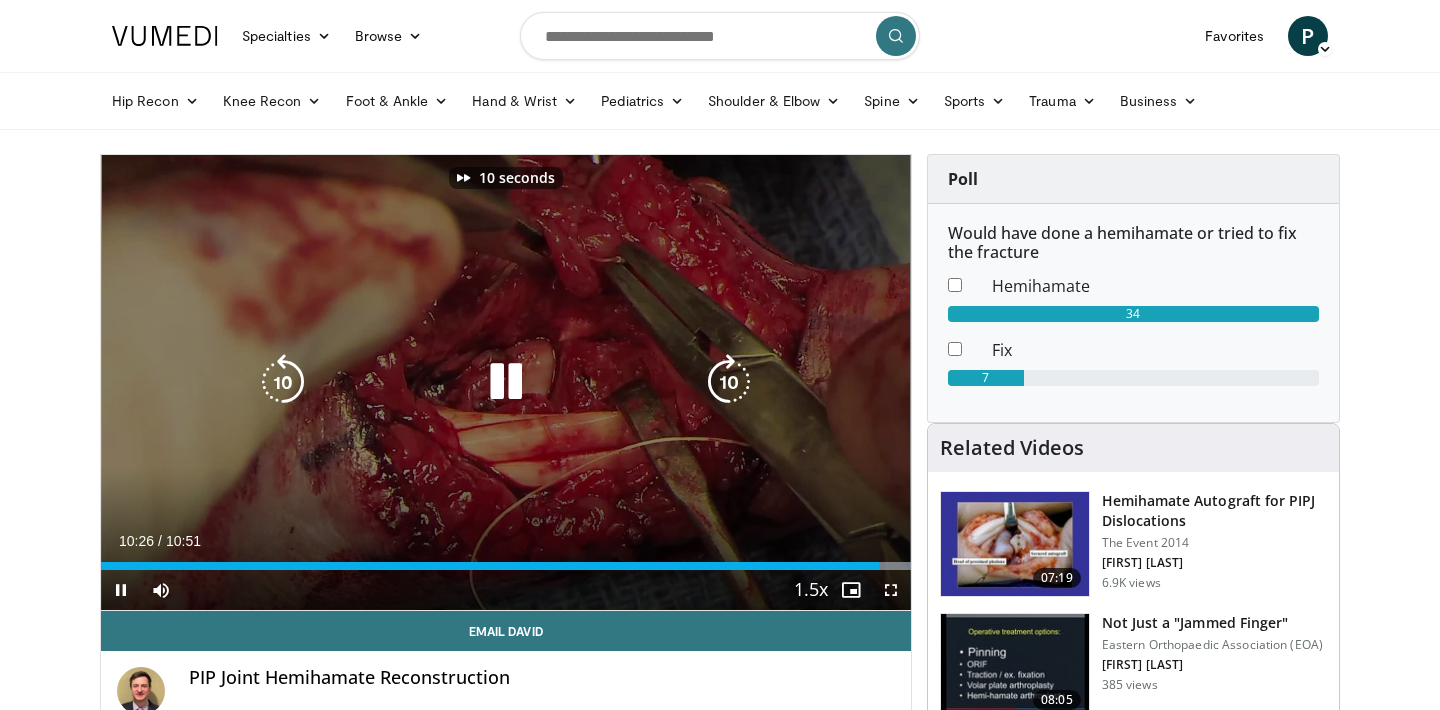 click at bounding box center (729, 382) 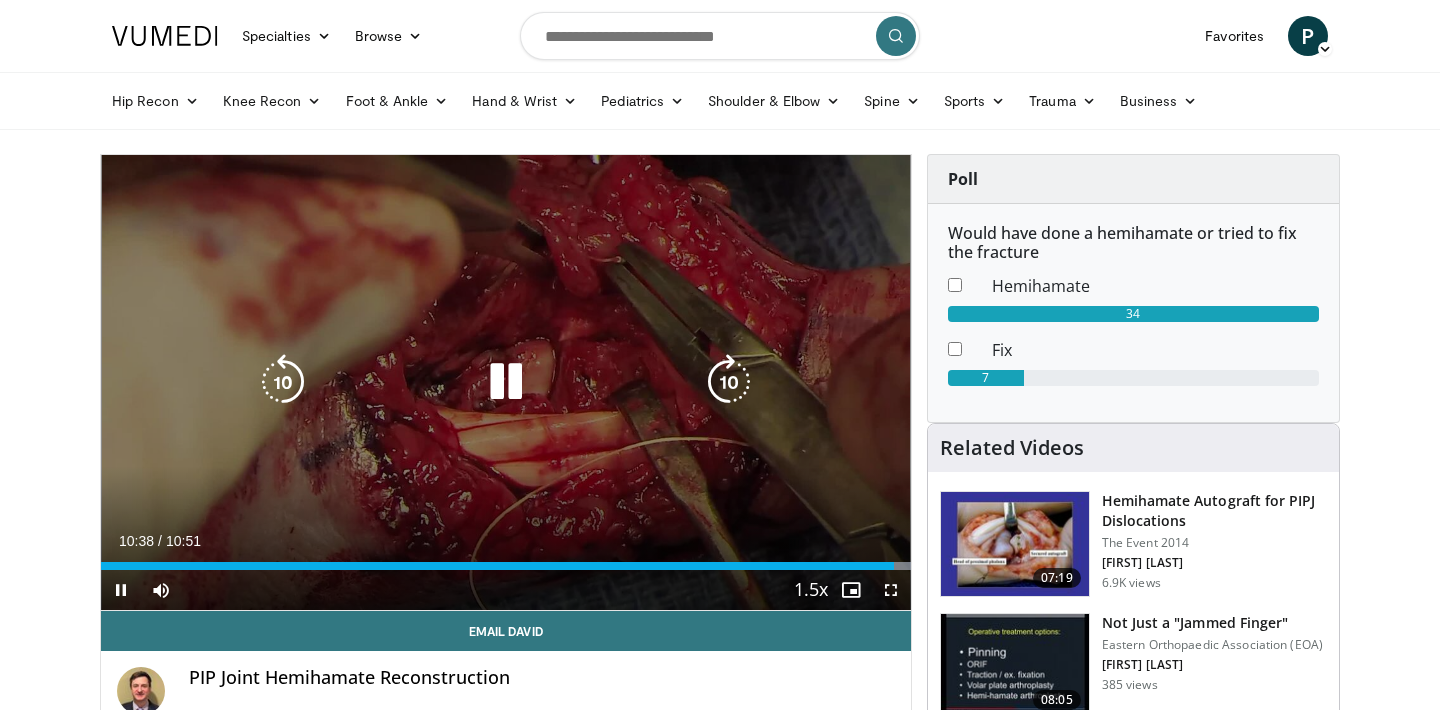 click on "20 seconds
Tap to unmute" at bounding box center (506, 382) 